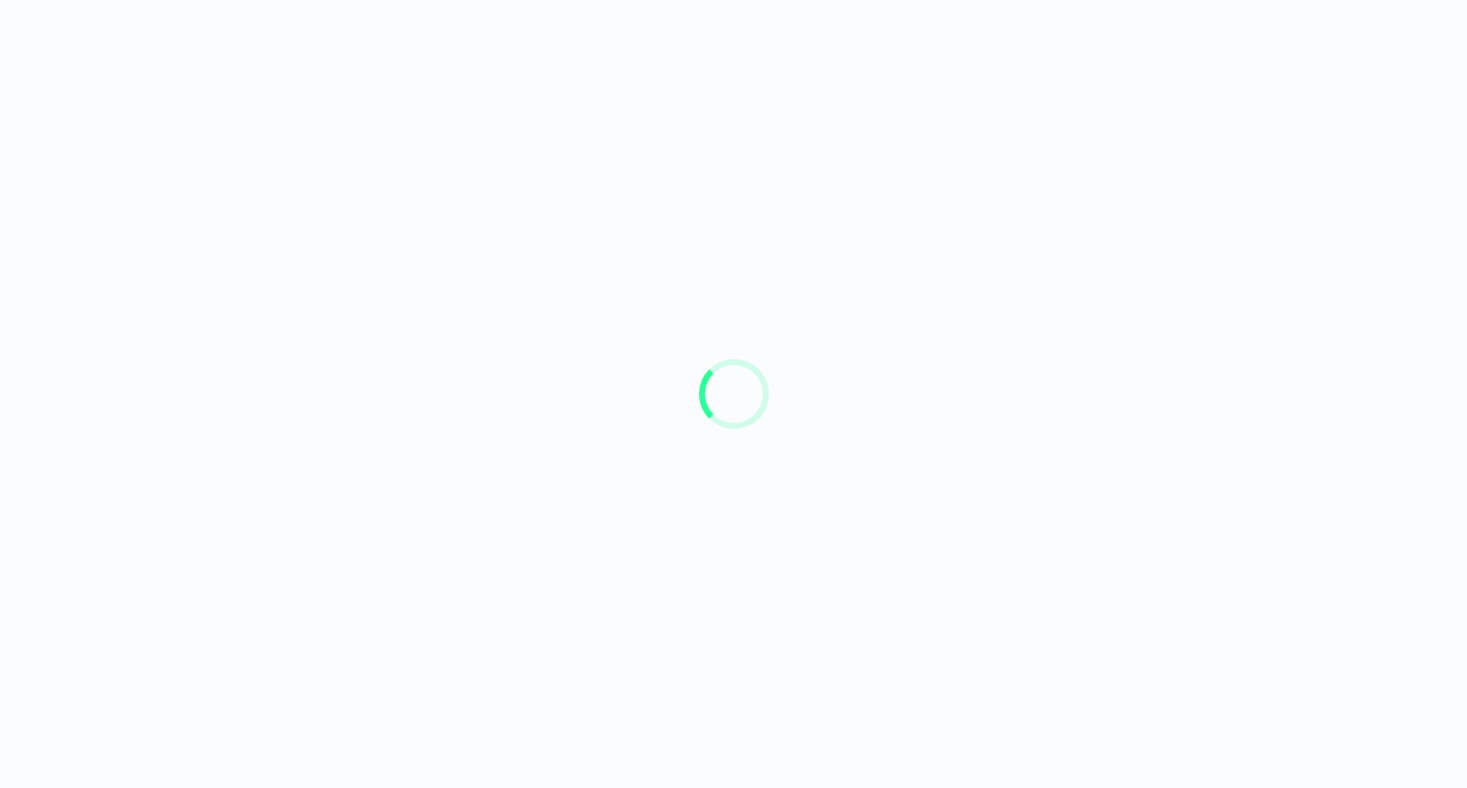 scroll, scrollTop: 0, scrollLeft: 0, axis: both 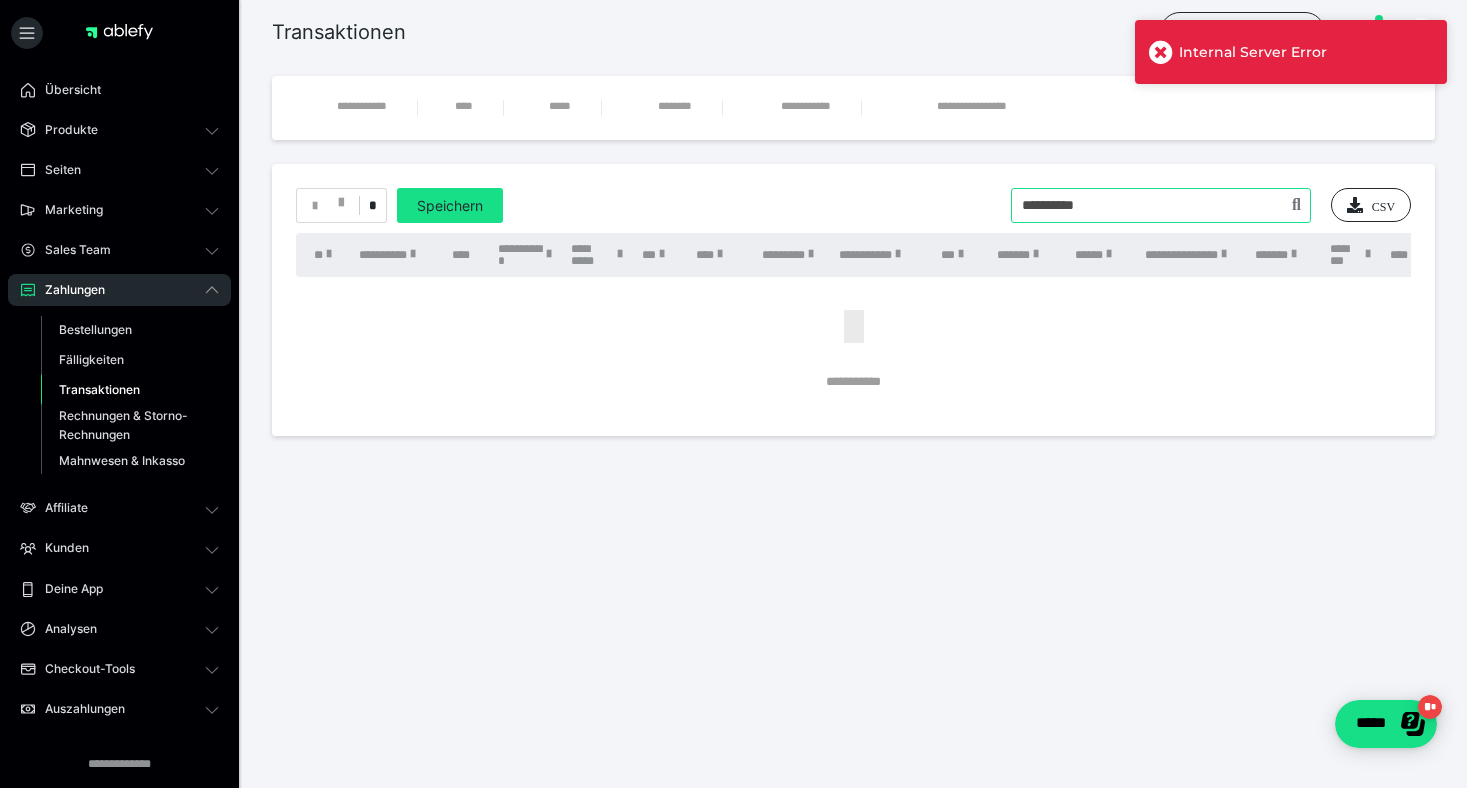 click at bounding box center (1161, 205) 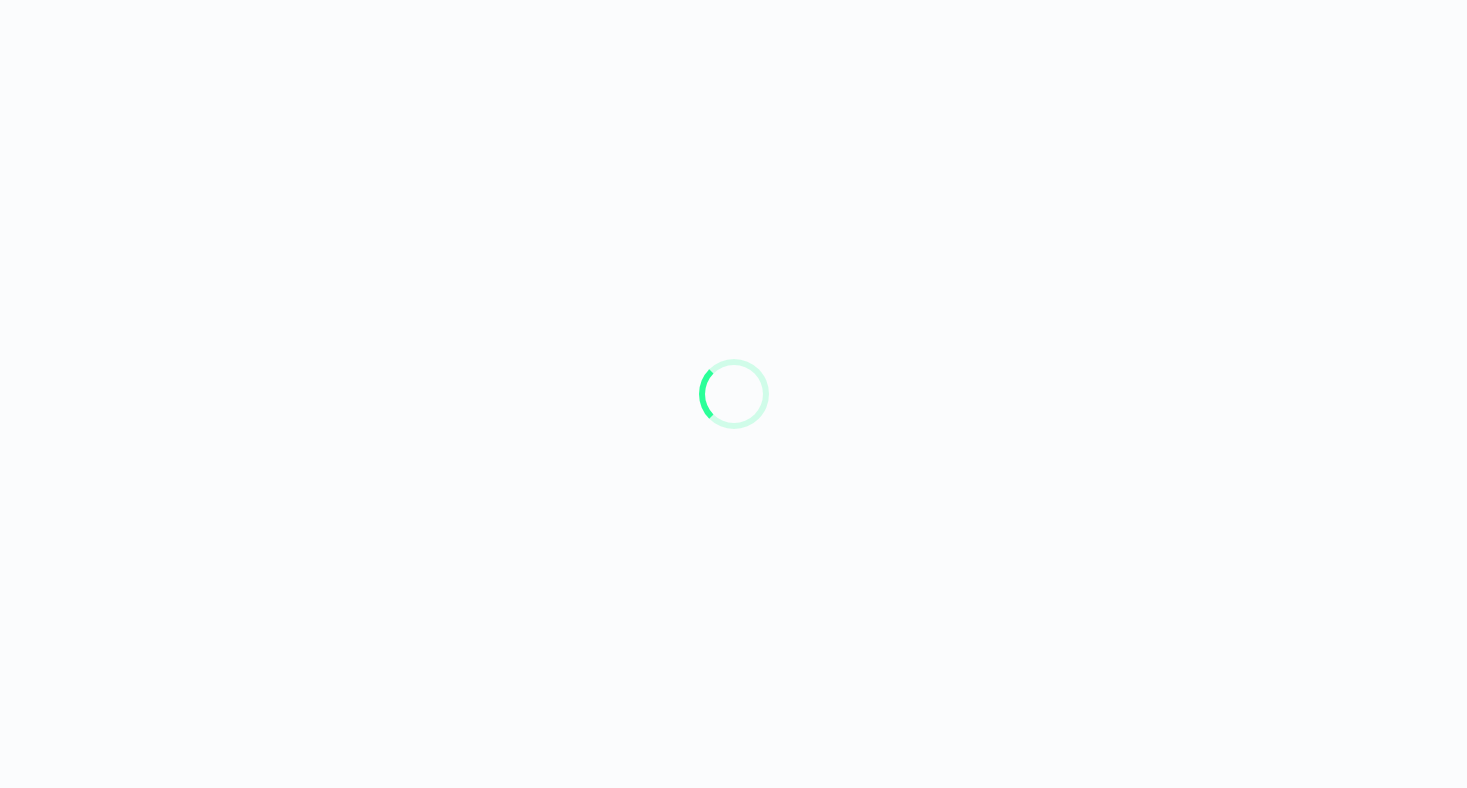 scroll, scrollTop: 0, scrollLeft: 0, axis: both 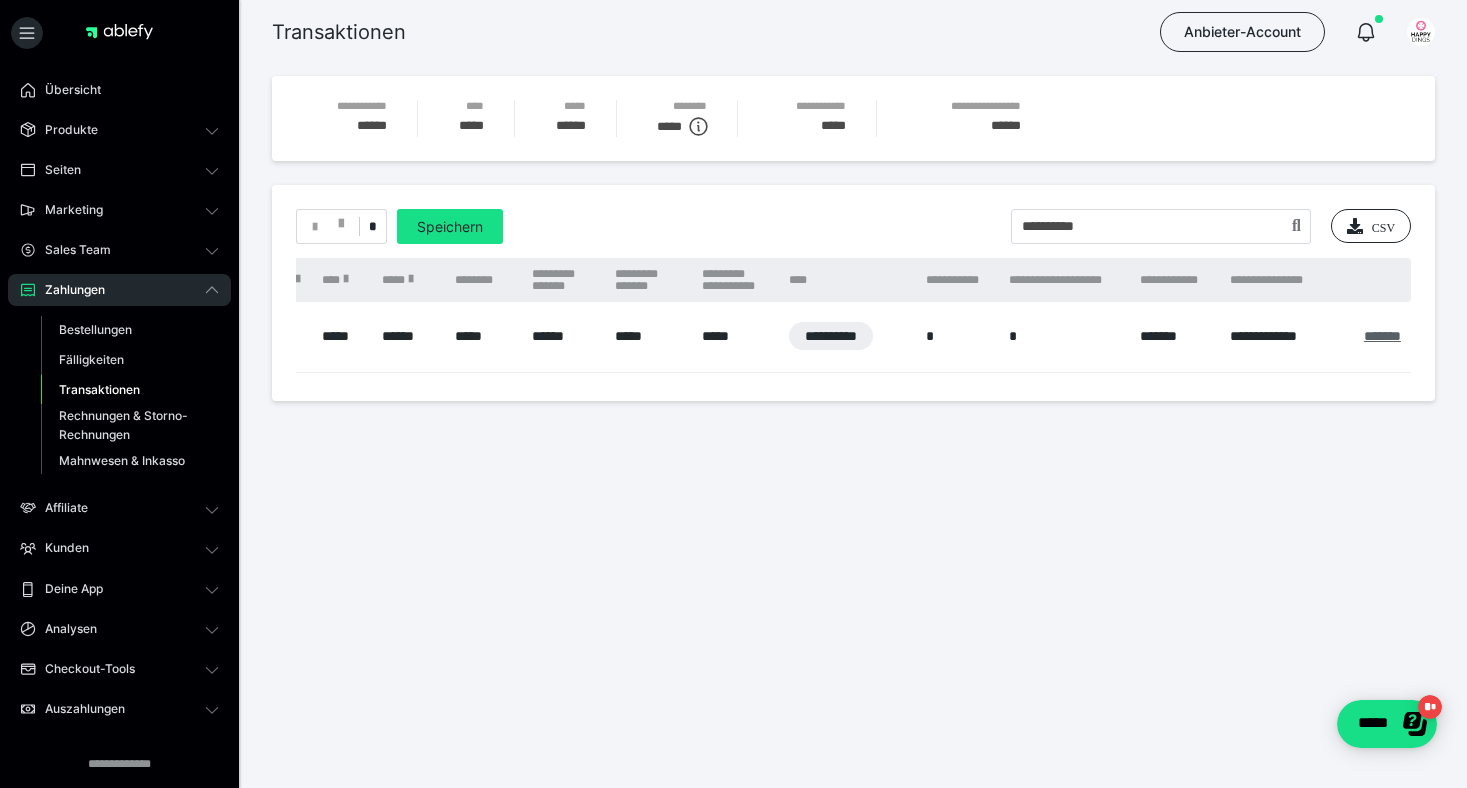 click on "*******" at bounding box center [1382, 336] 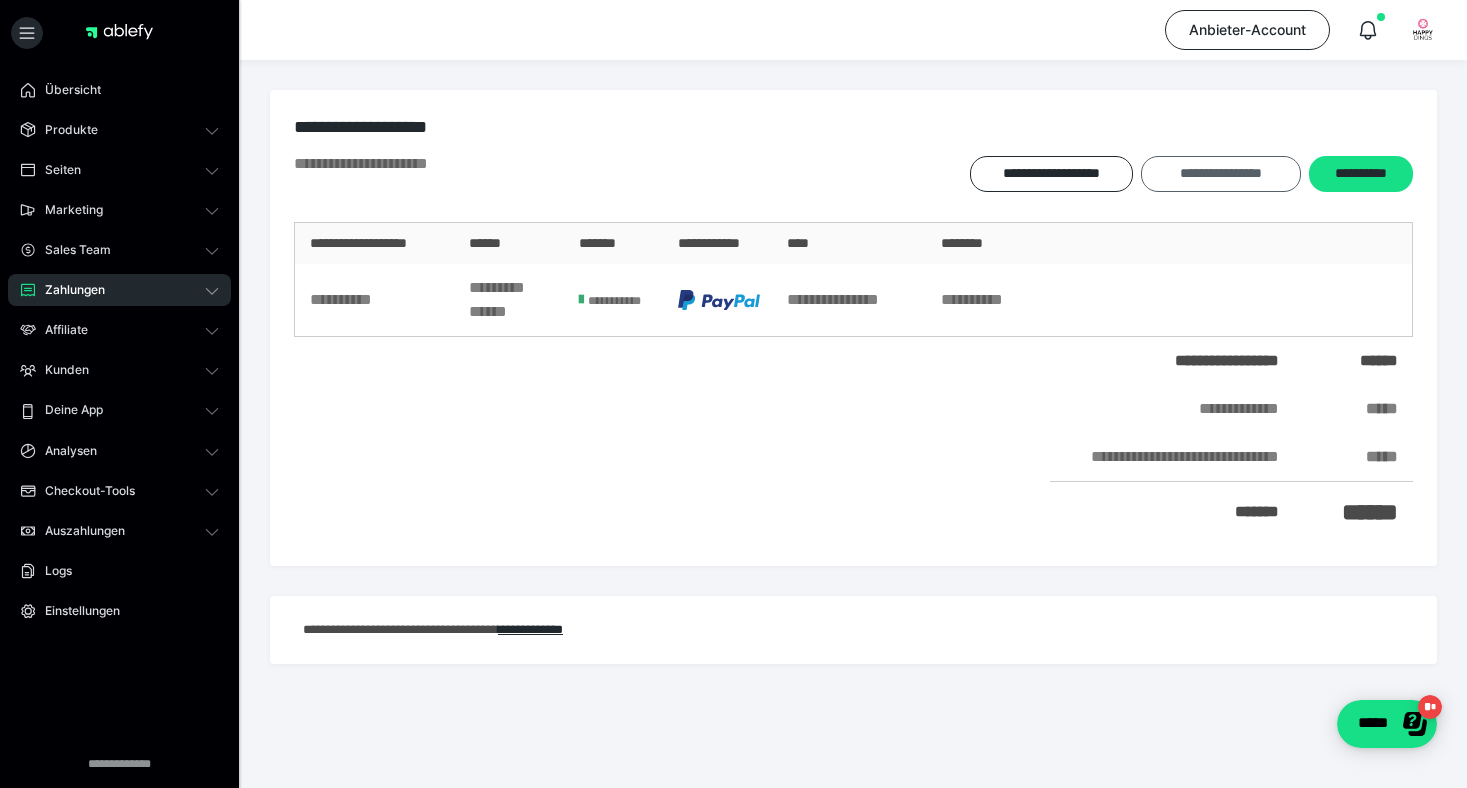 click on "**********" at bounding box center (1220, 174) 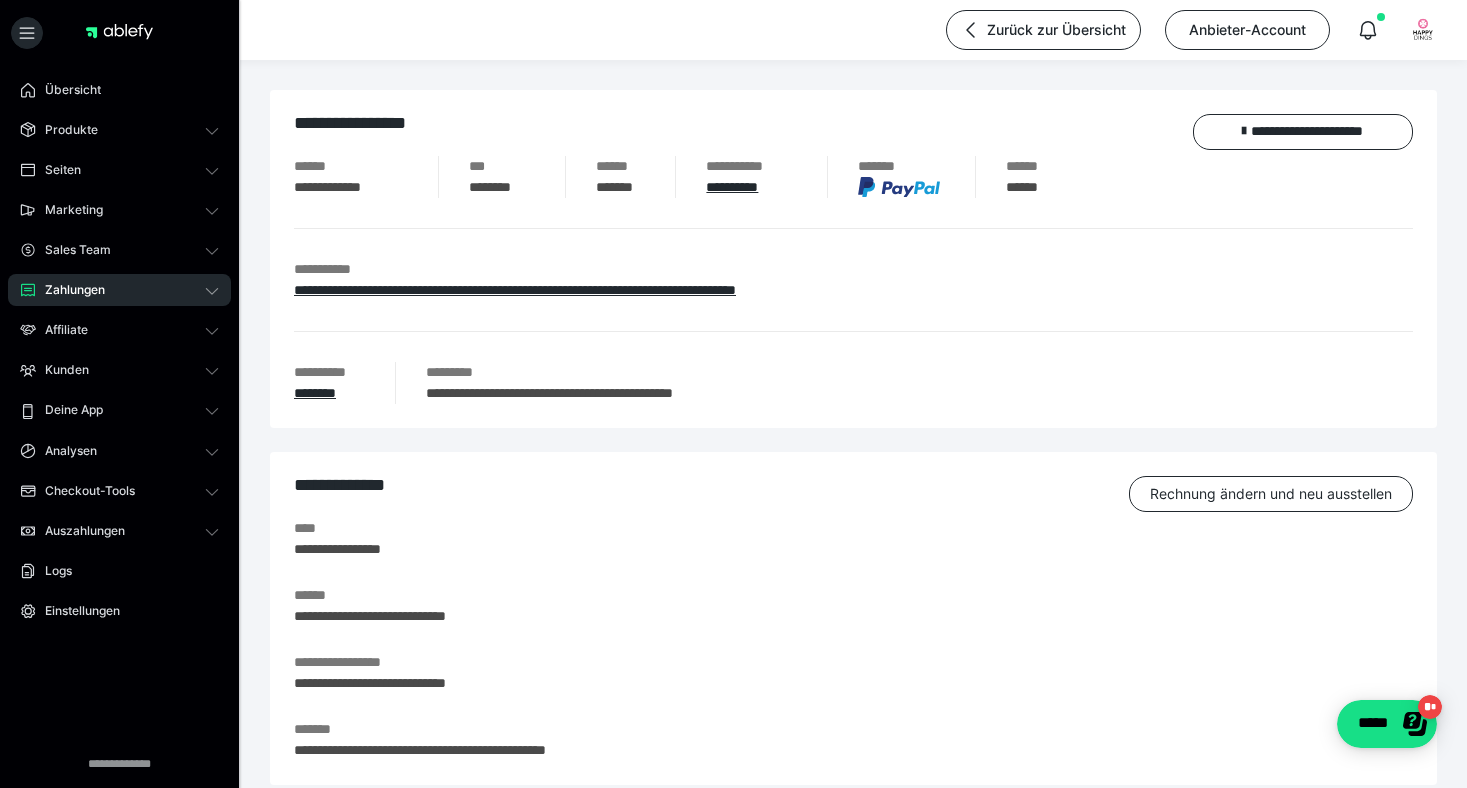 click on "**********" at bounding box center [853, 259] 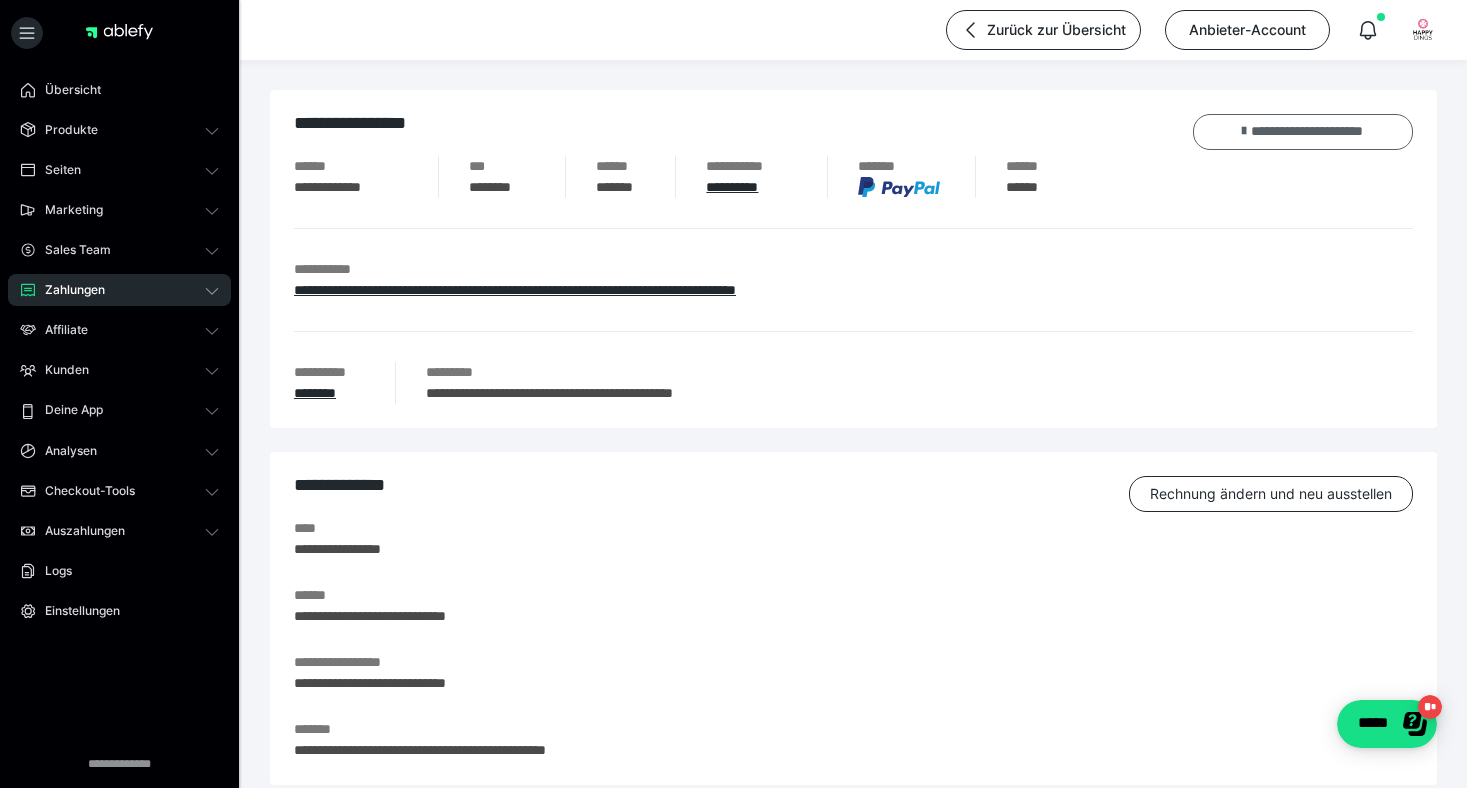 click on "**********" at bounding box center [1303, 132] 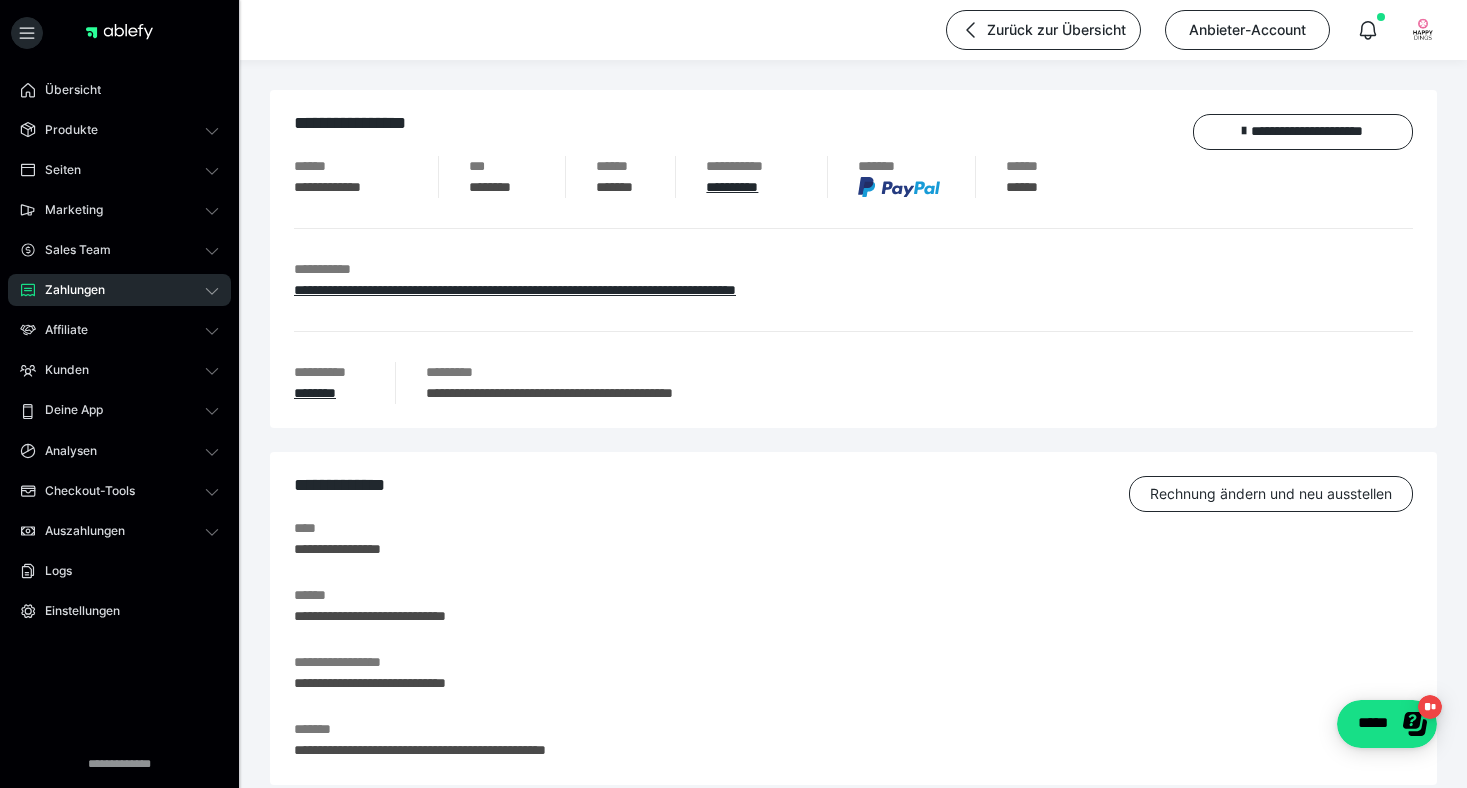 click on "Zahlungen" at bounding box center [119, 290] 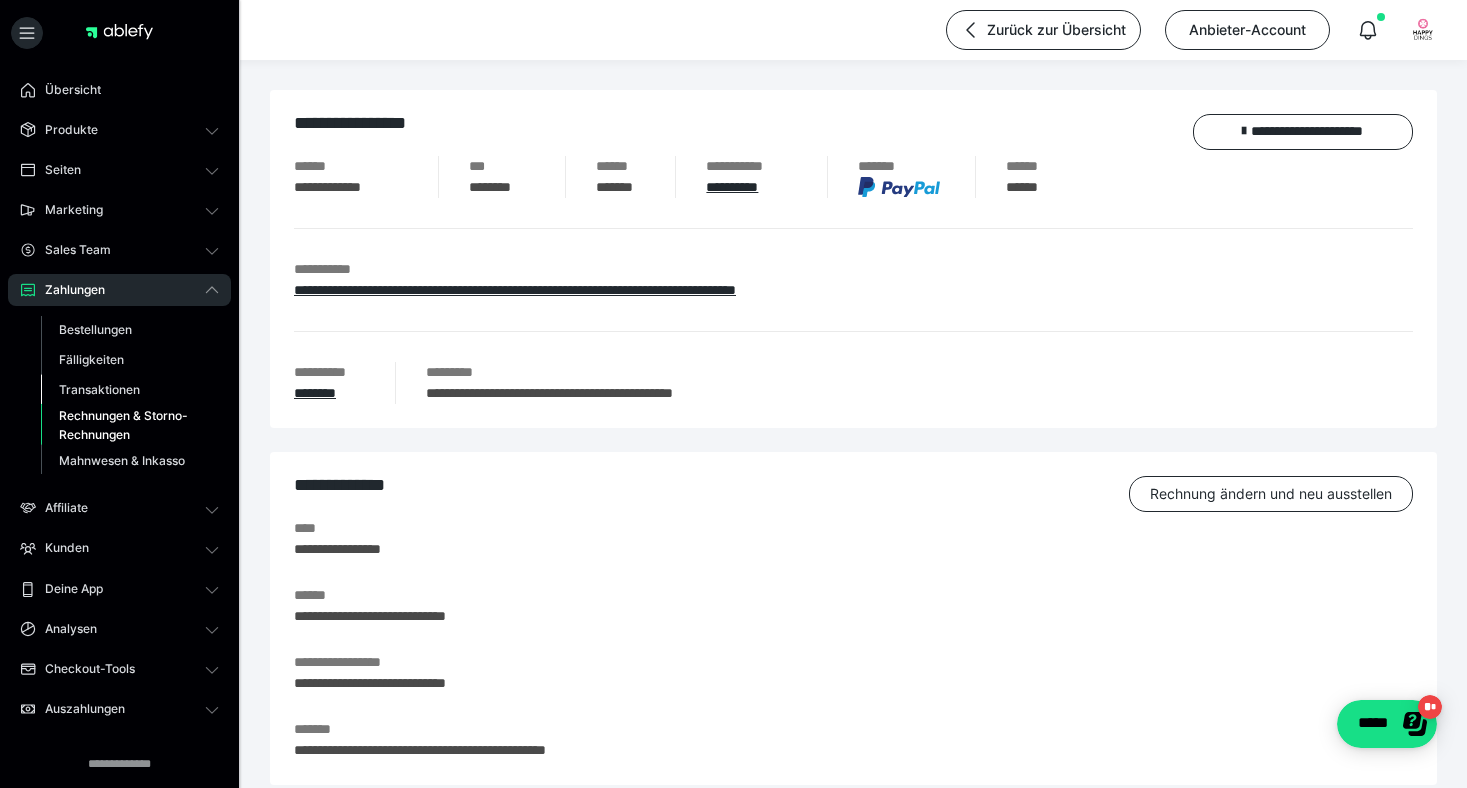 click on "Transaktionen" at bounding box center [99, 389] 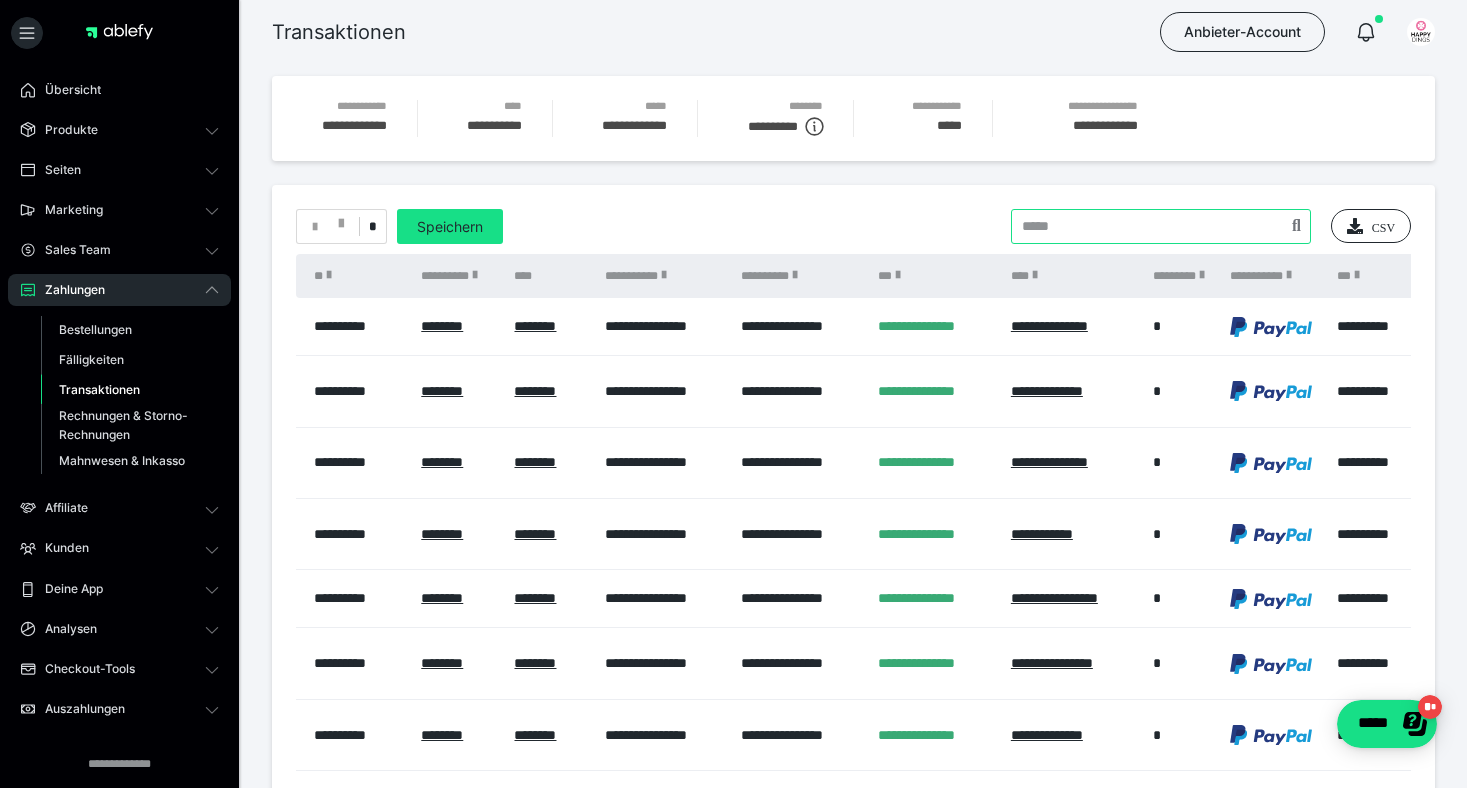 click at bounding box center [1161, 226] 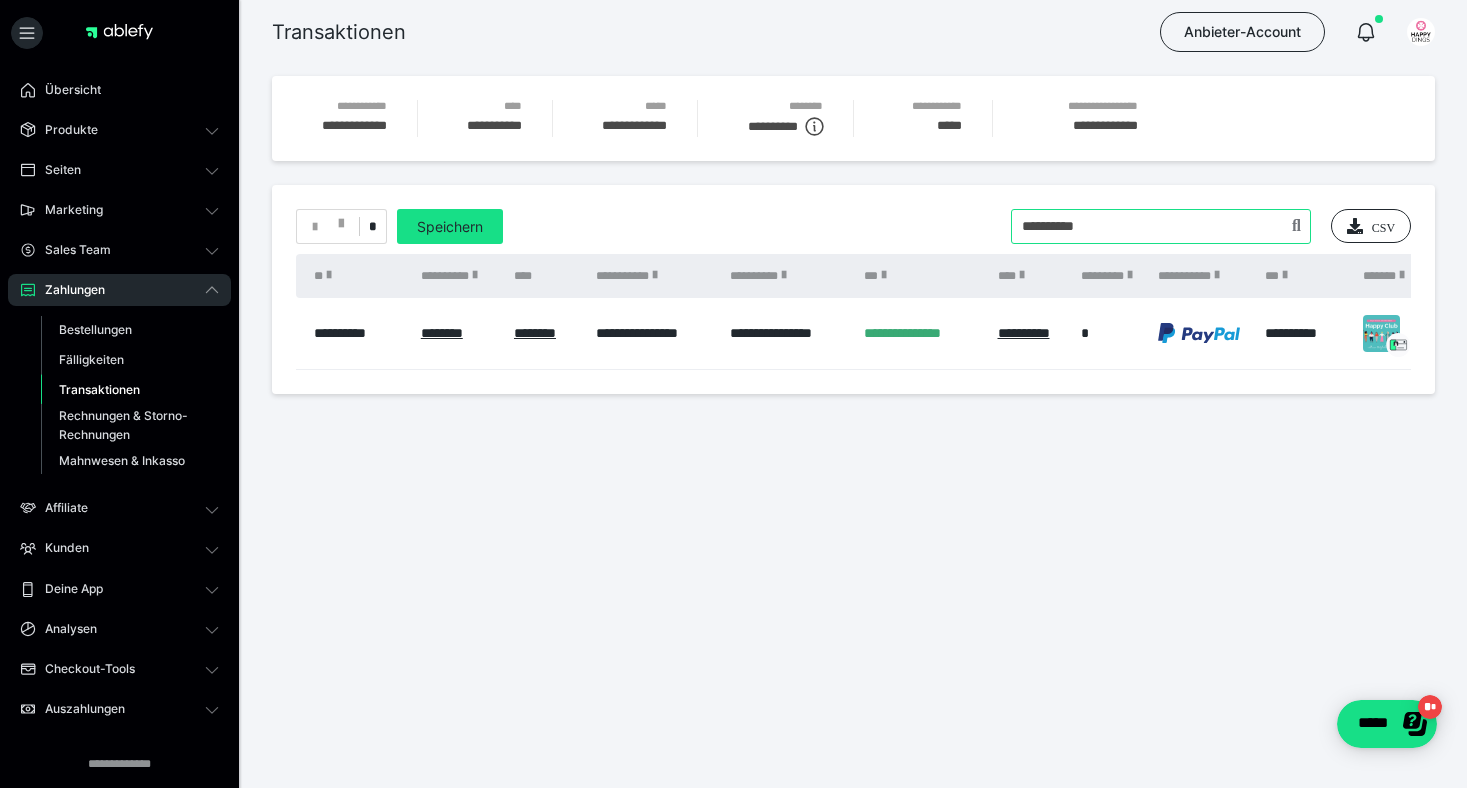 click at bounding box center [1161, 226] 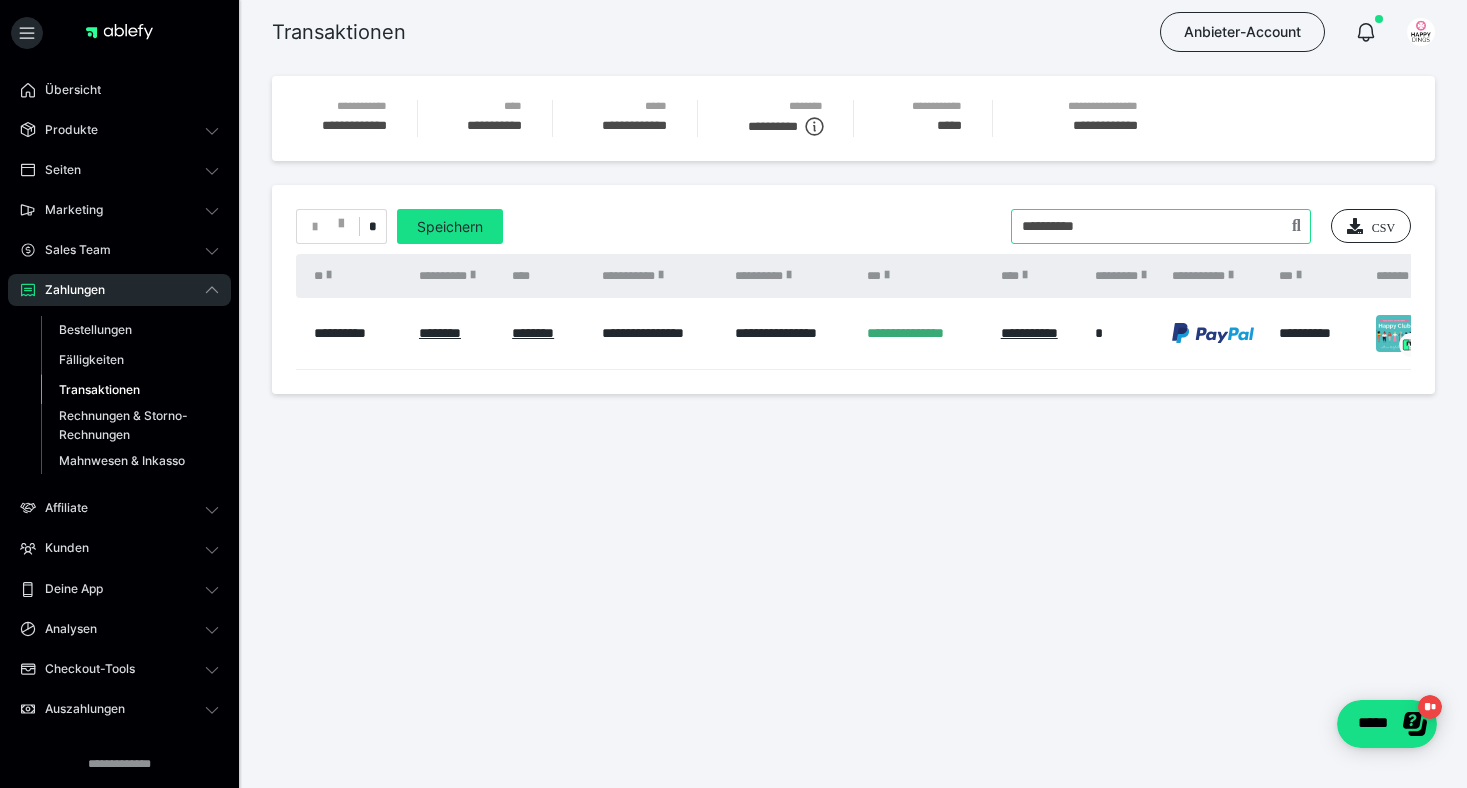 click at bounding box center [1161, 226] 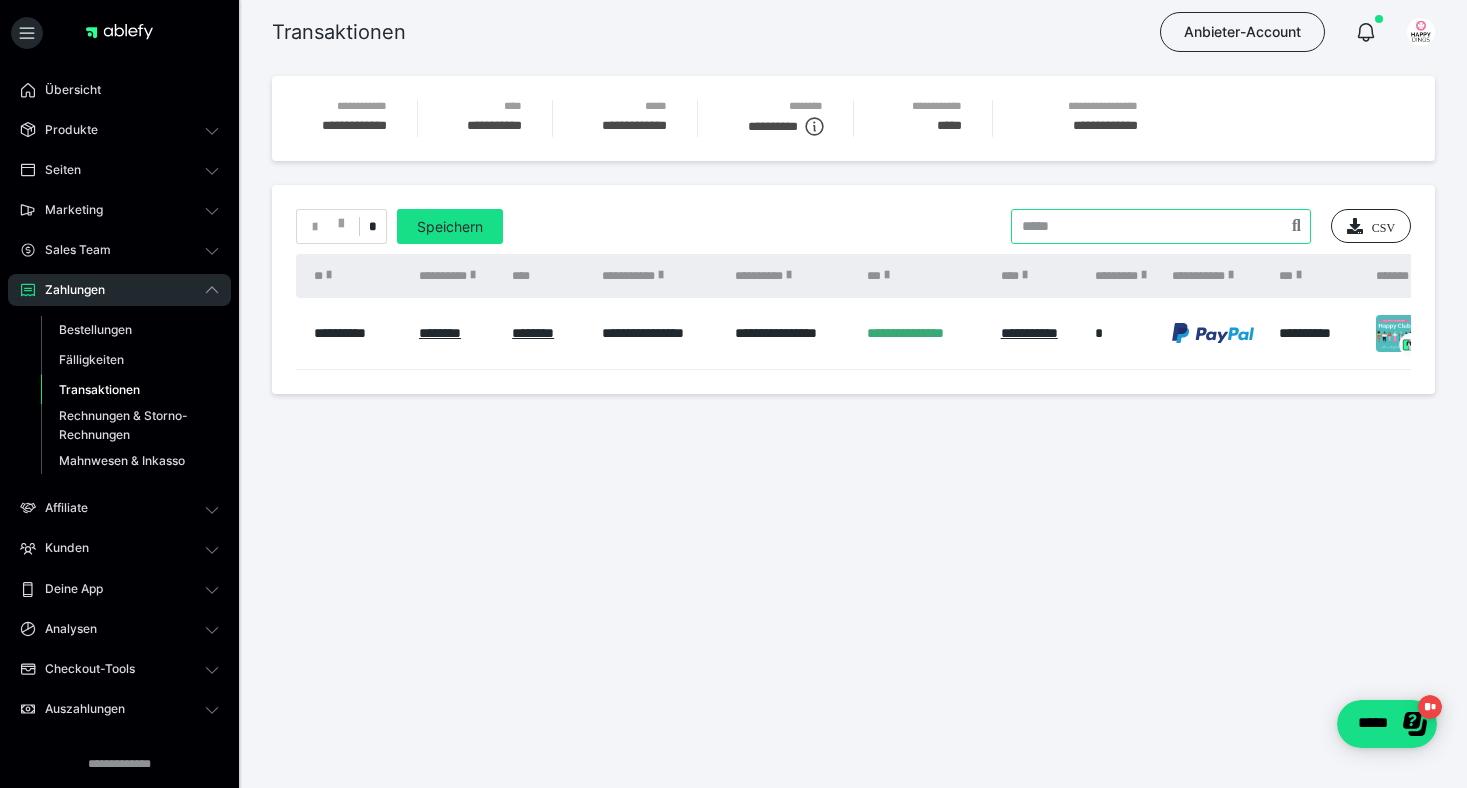 type 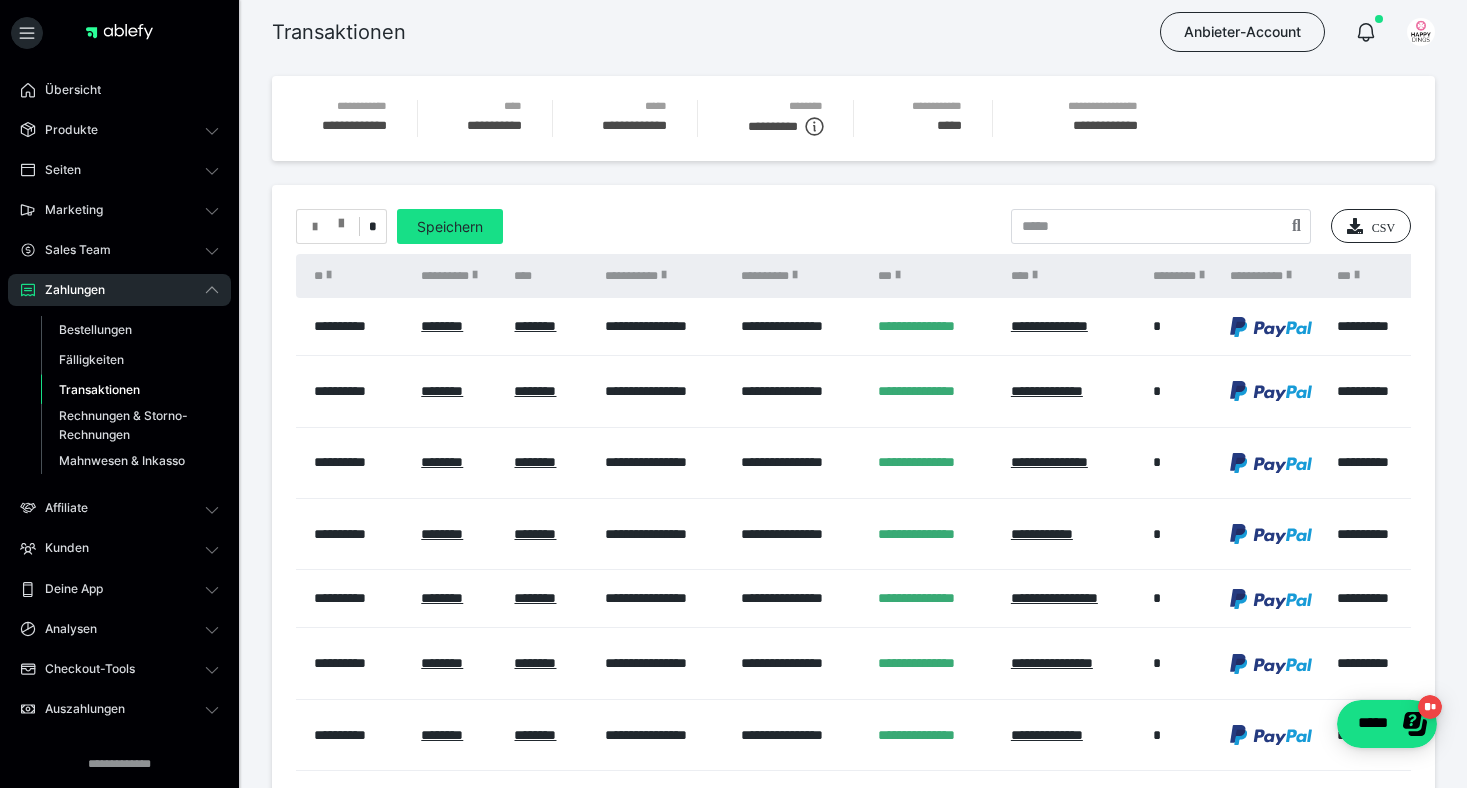 click at bounding box center [328, 227] 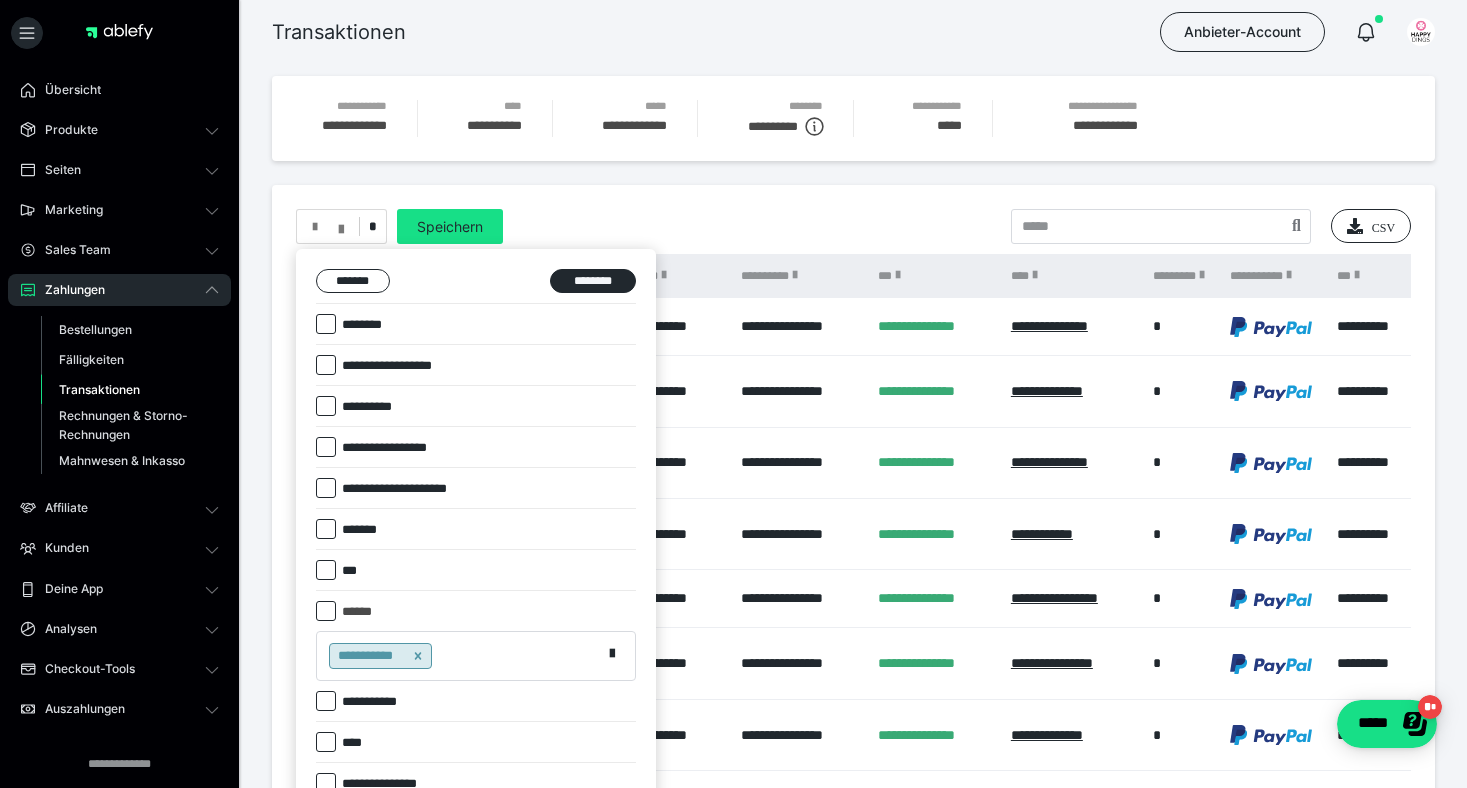 click at bounding box center [326, 570] 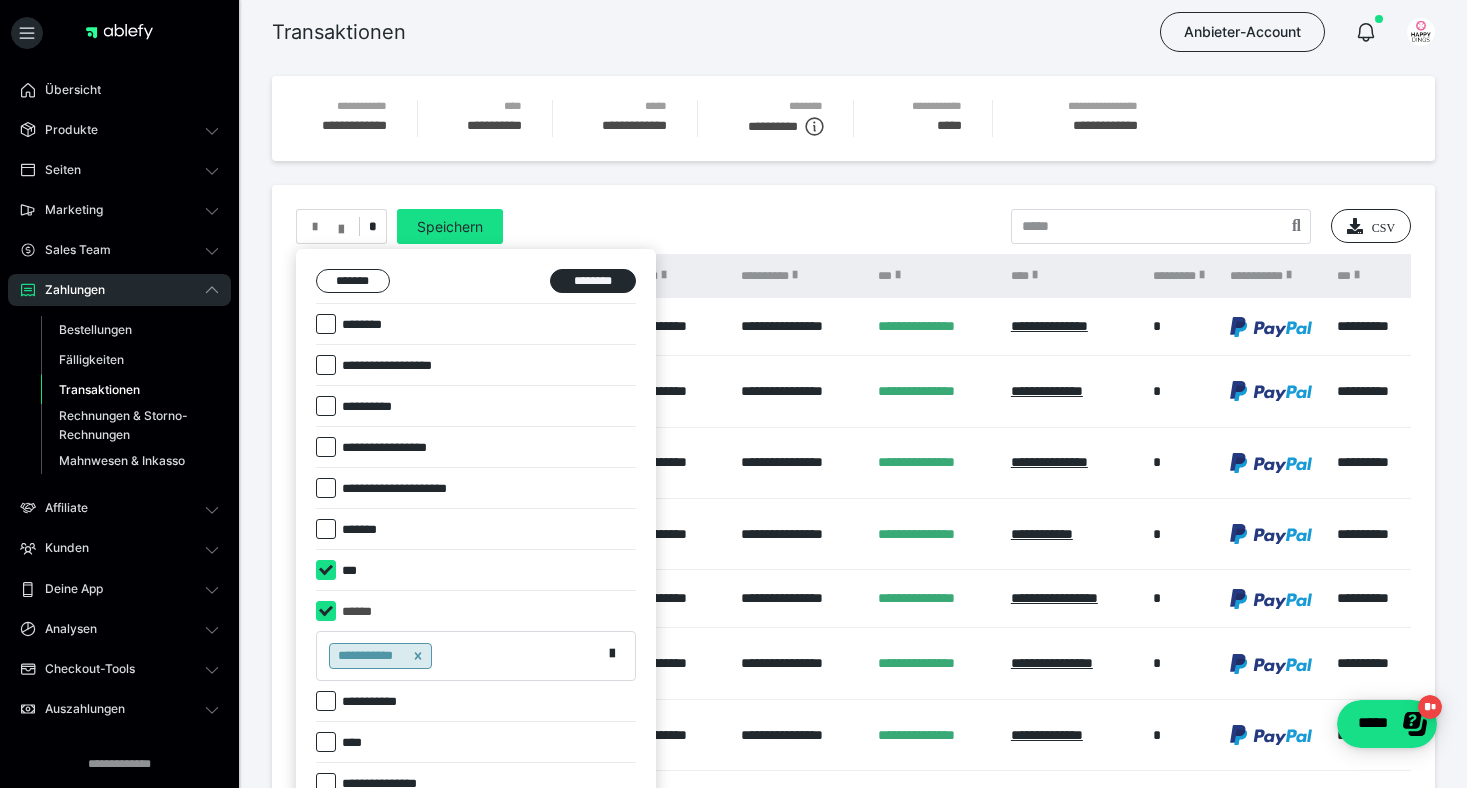 checkbox on "****" 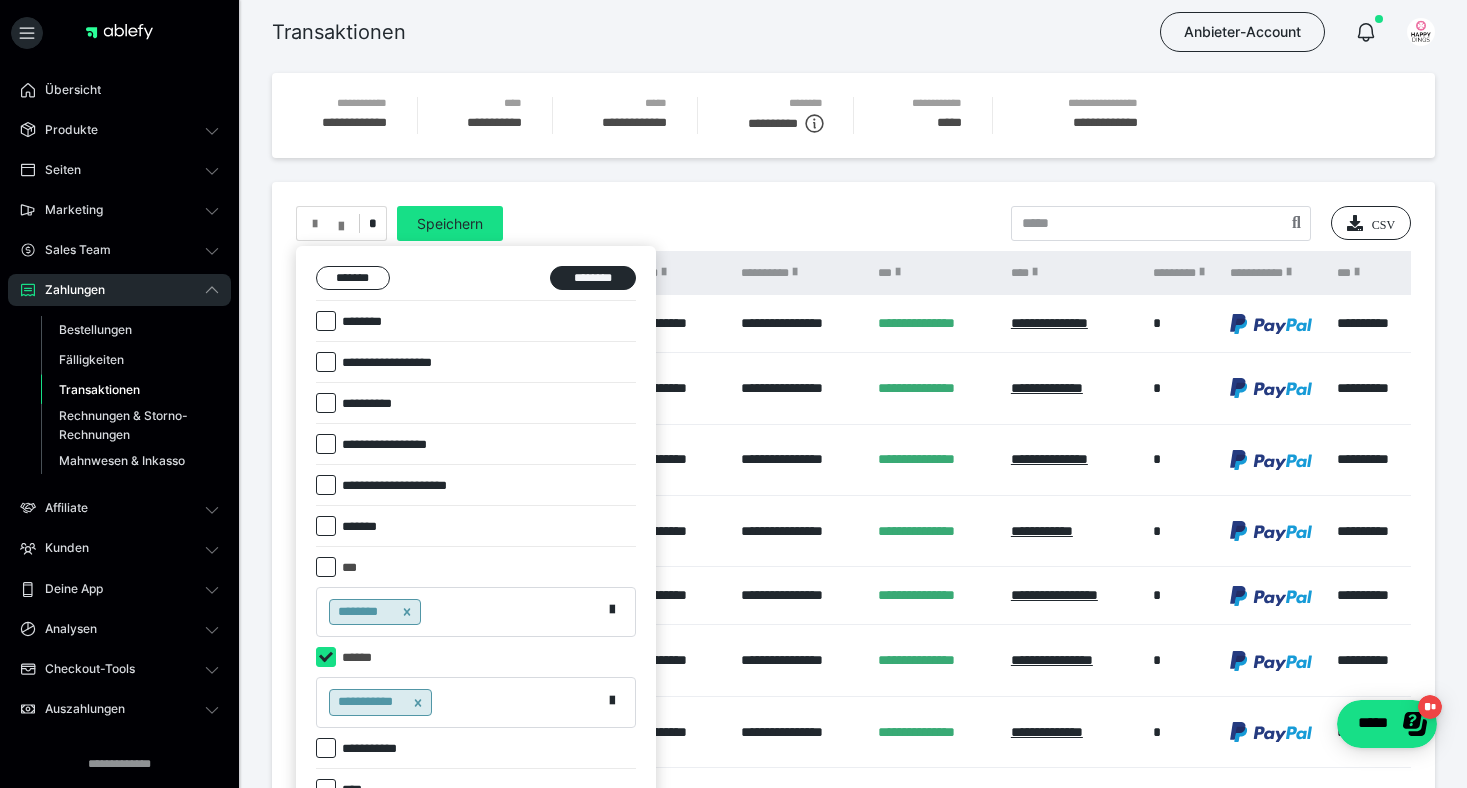 click on "********" at bounding box center [459, 612] 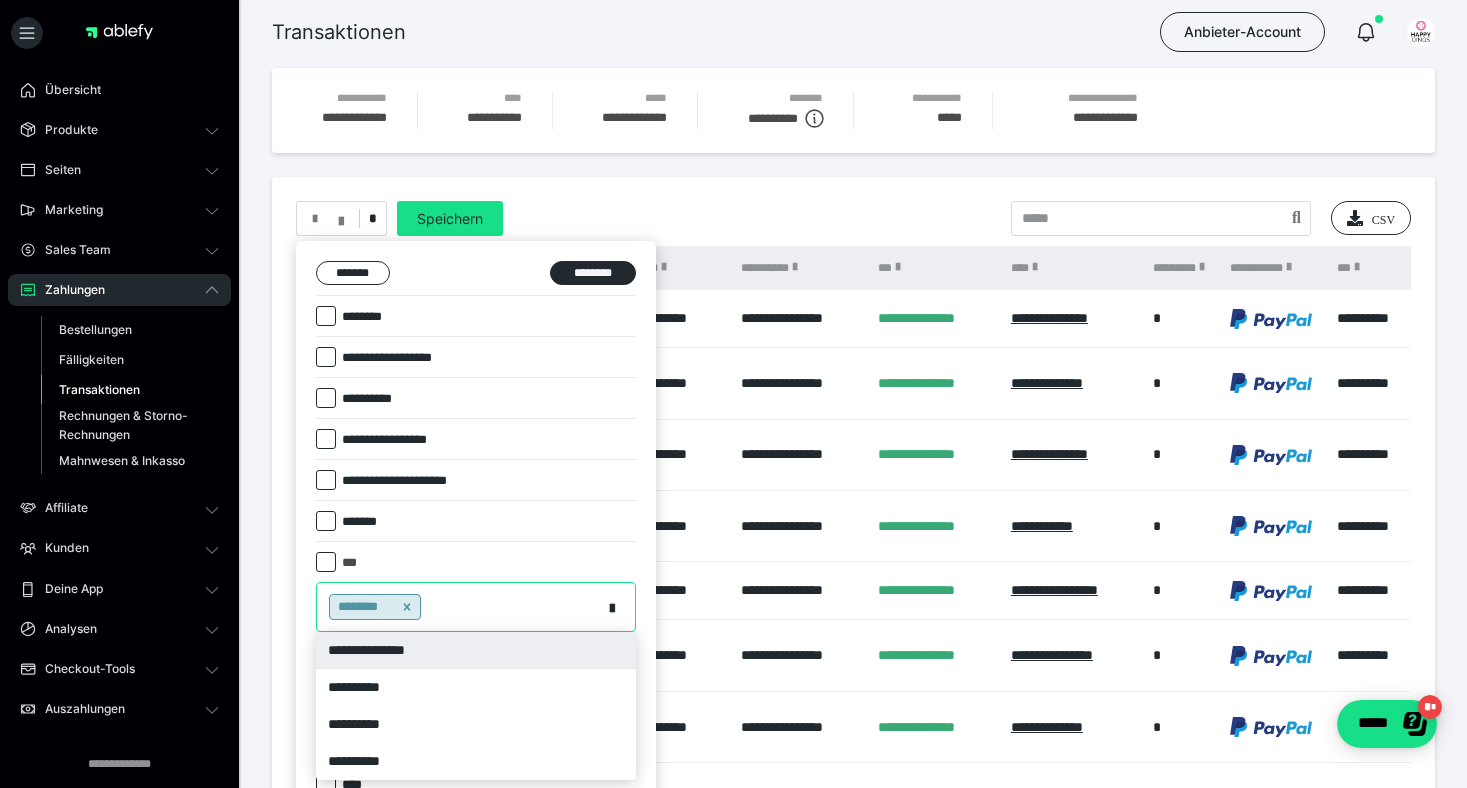 scroll, scrollTop: 9, scrollLeft: 0, axis: vertical 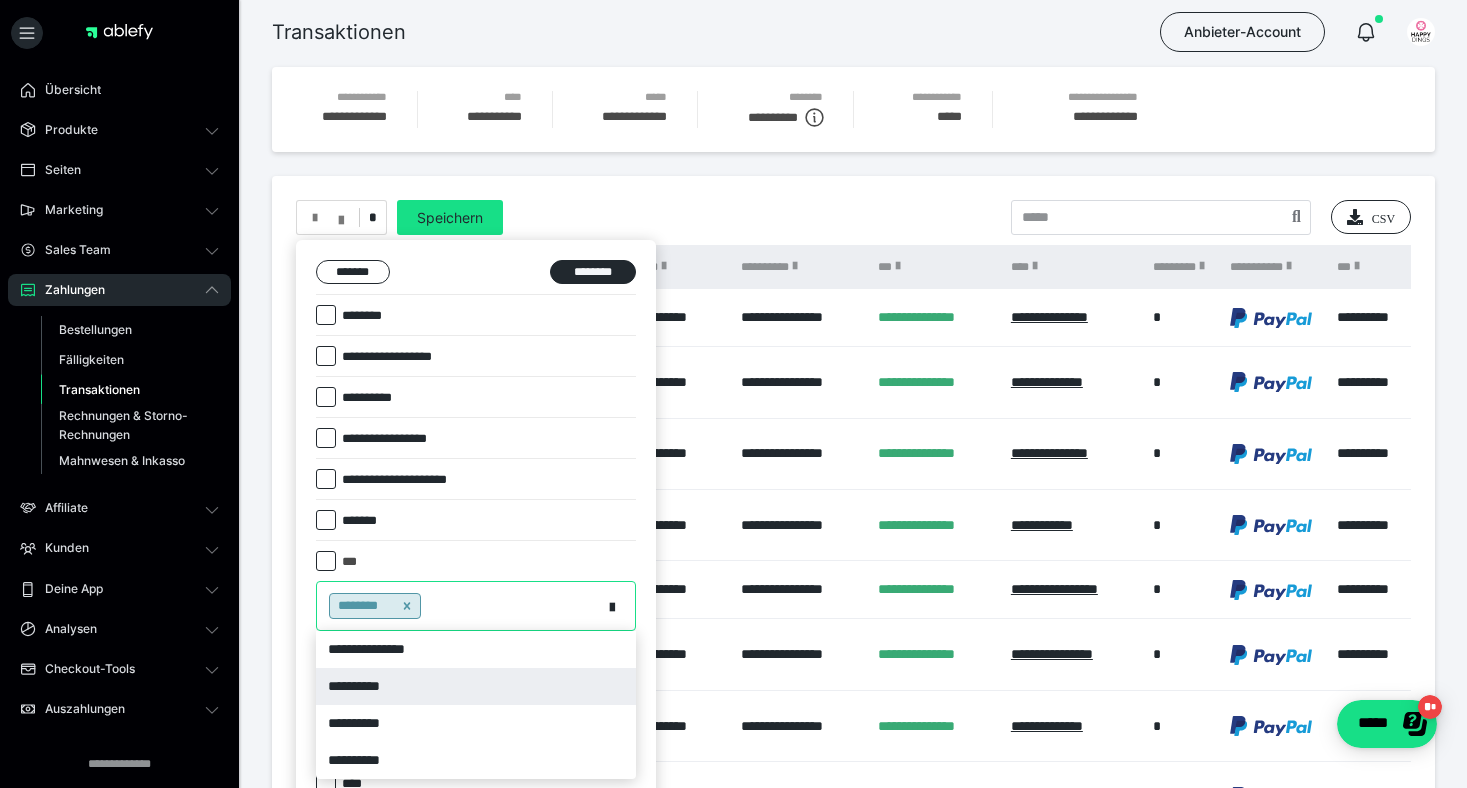click on "**********" at bounding box center [476, 686] 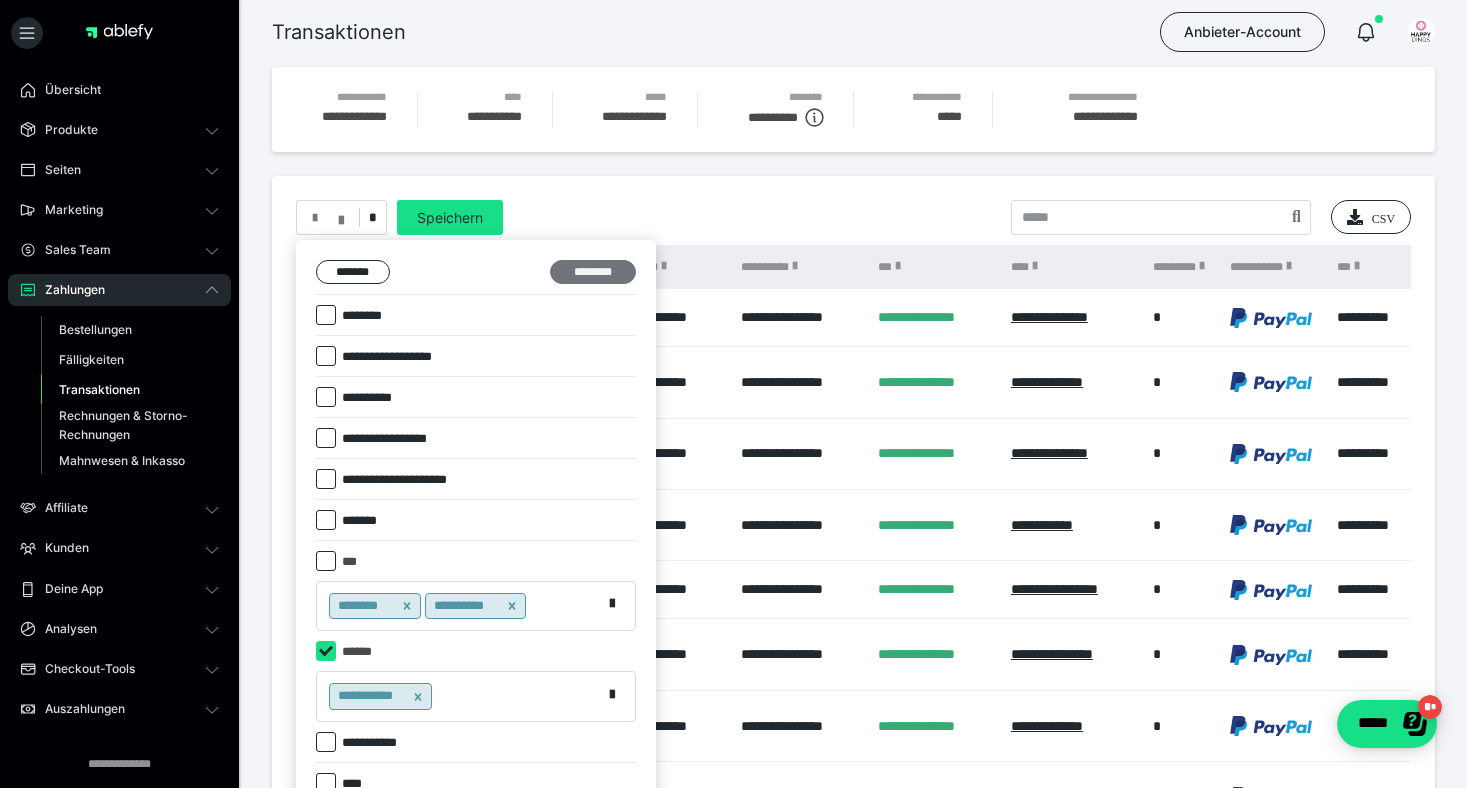 click on "********" at bounding box center [593, 272] 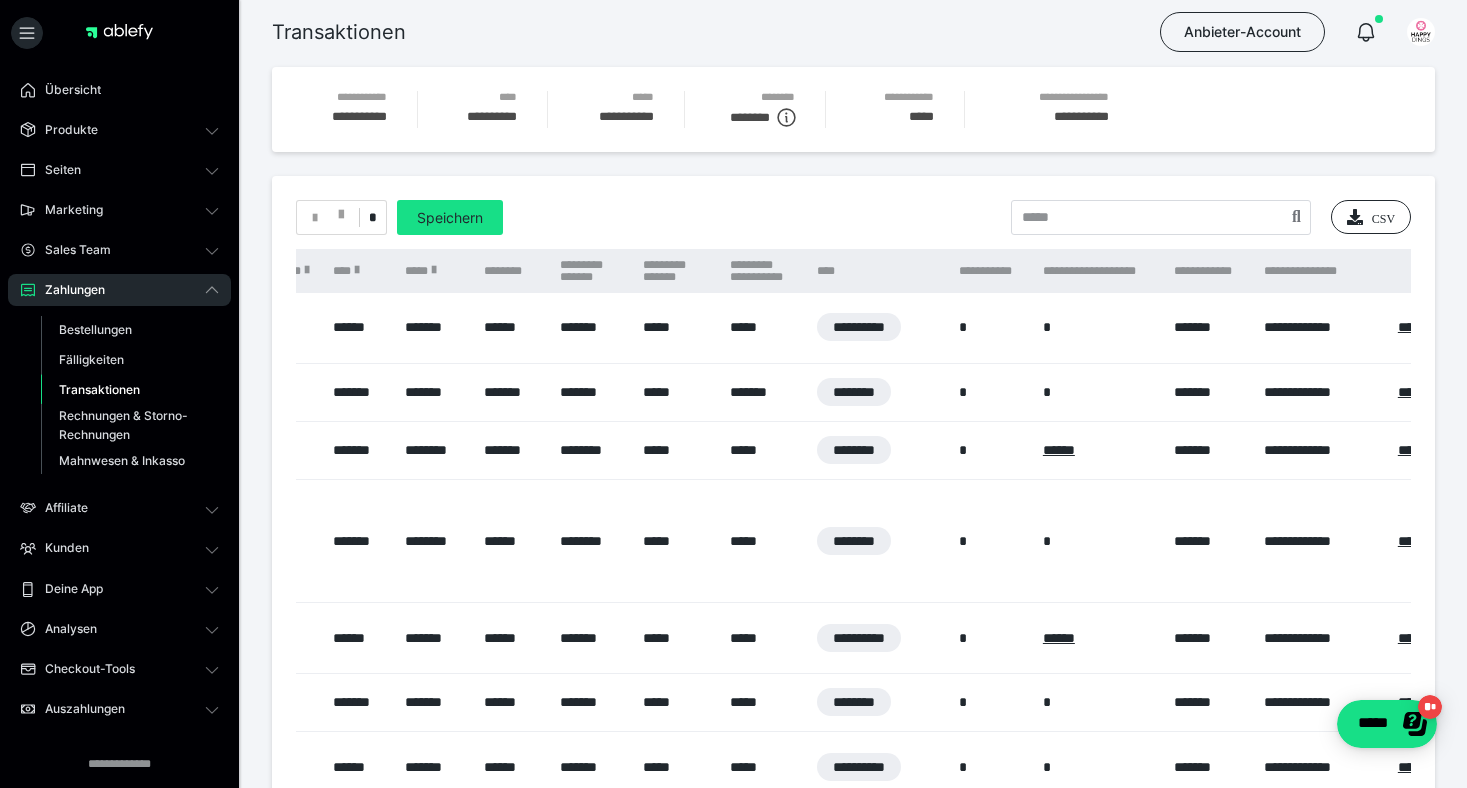 scroll, scrollTop: 0, scrollLeft: 1757, axis: horizontal 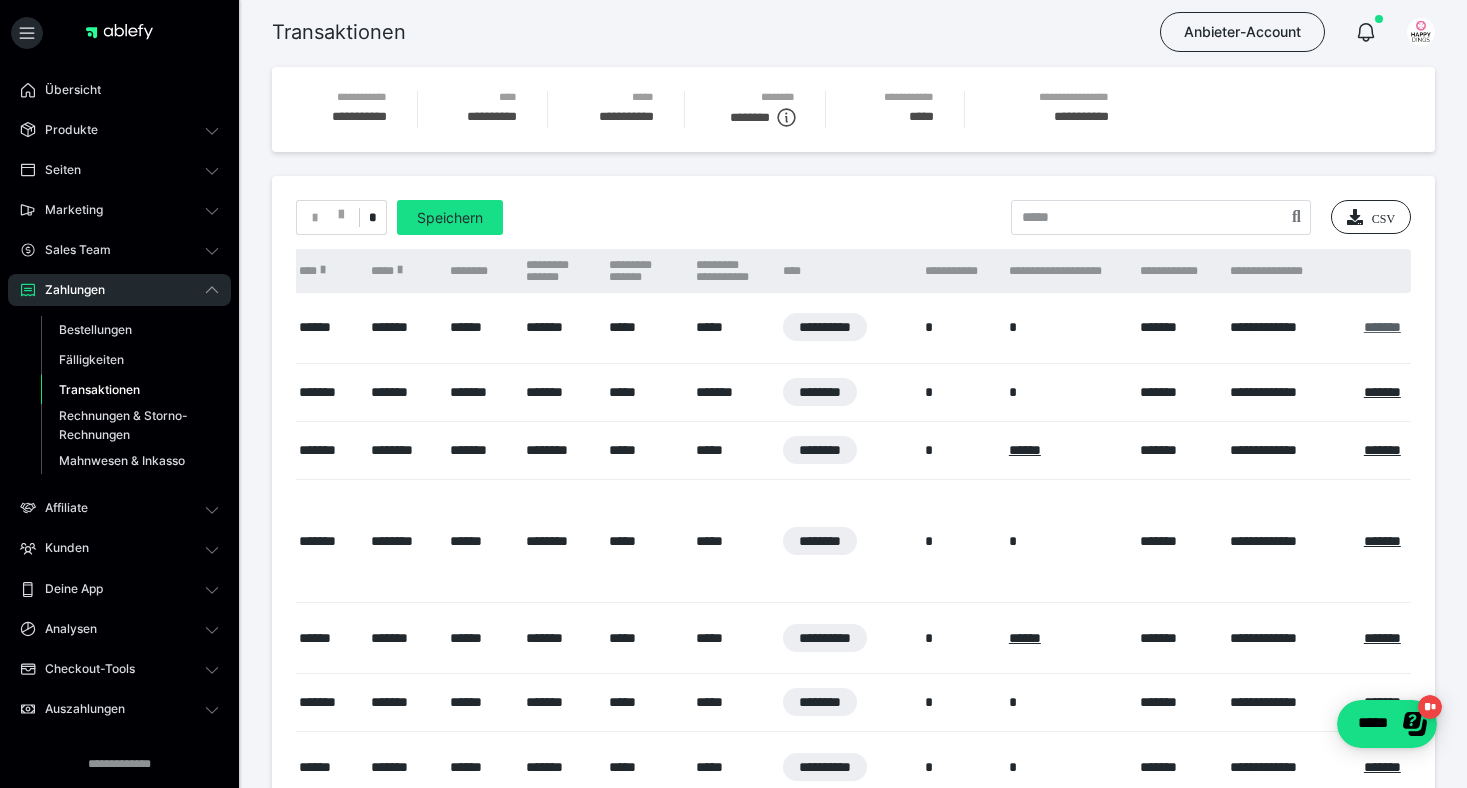 click on "*******" at bounding box center (1382, 327) 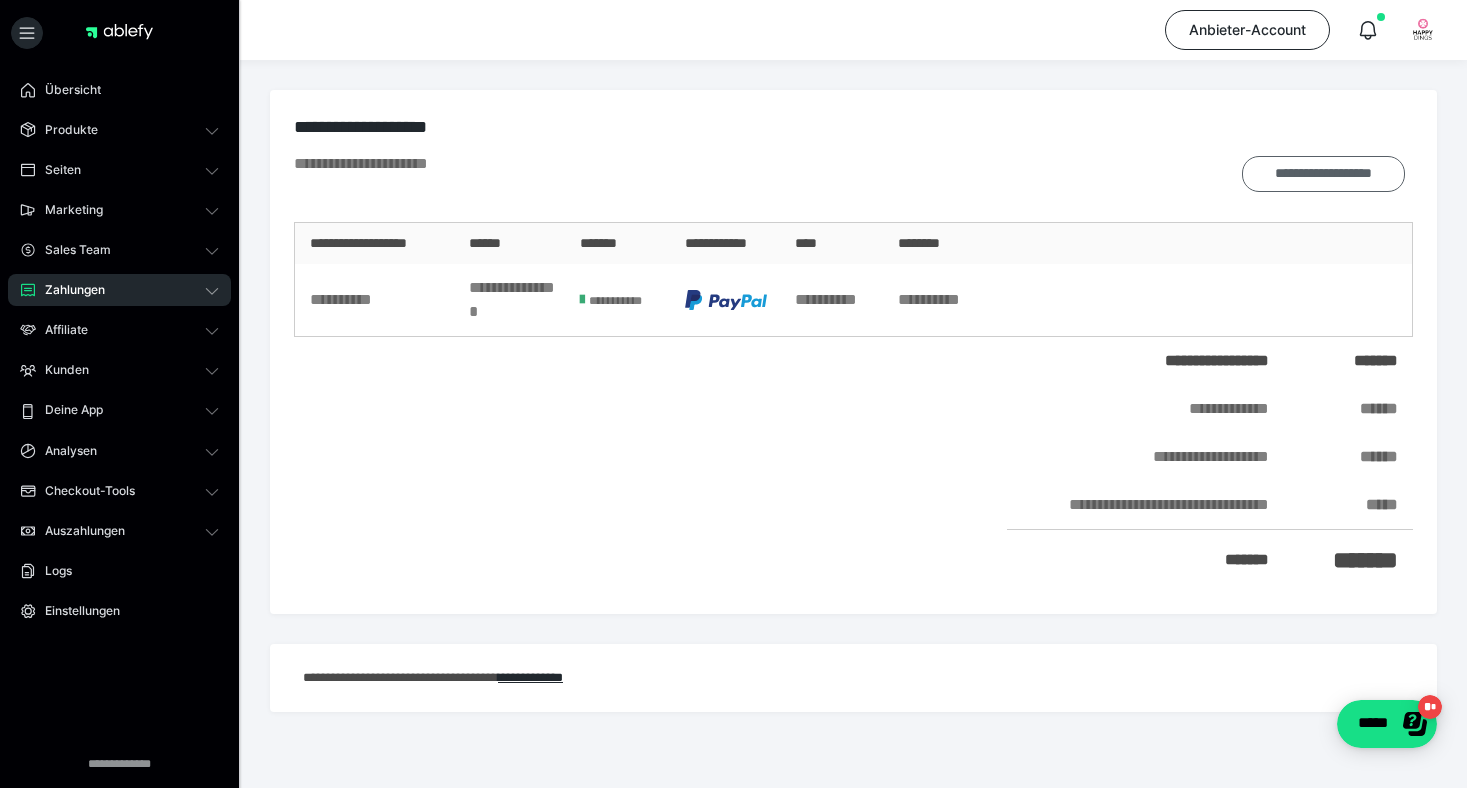 click on "**********" at bounding box center (1323, 174) 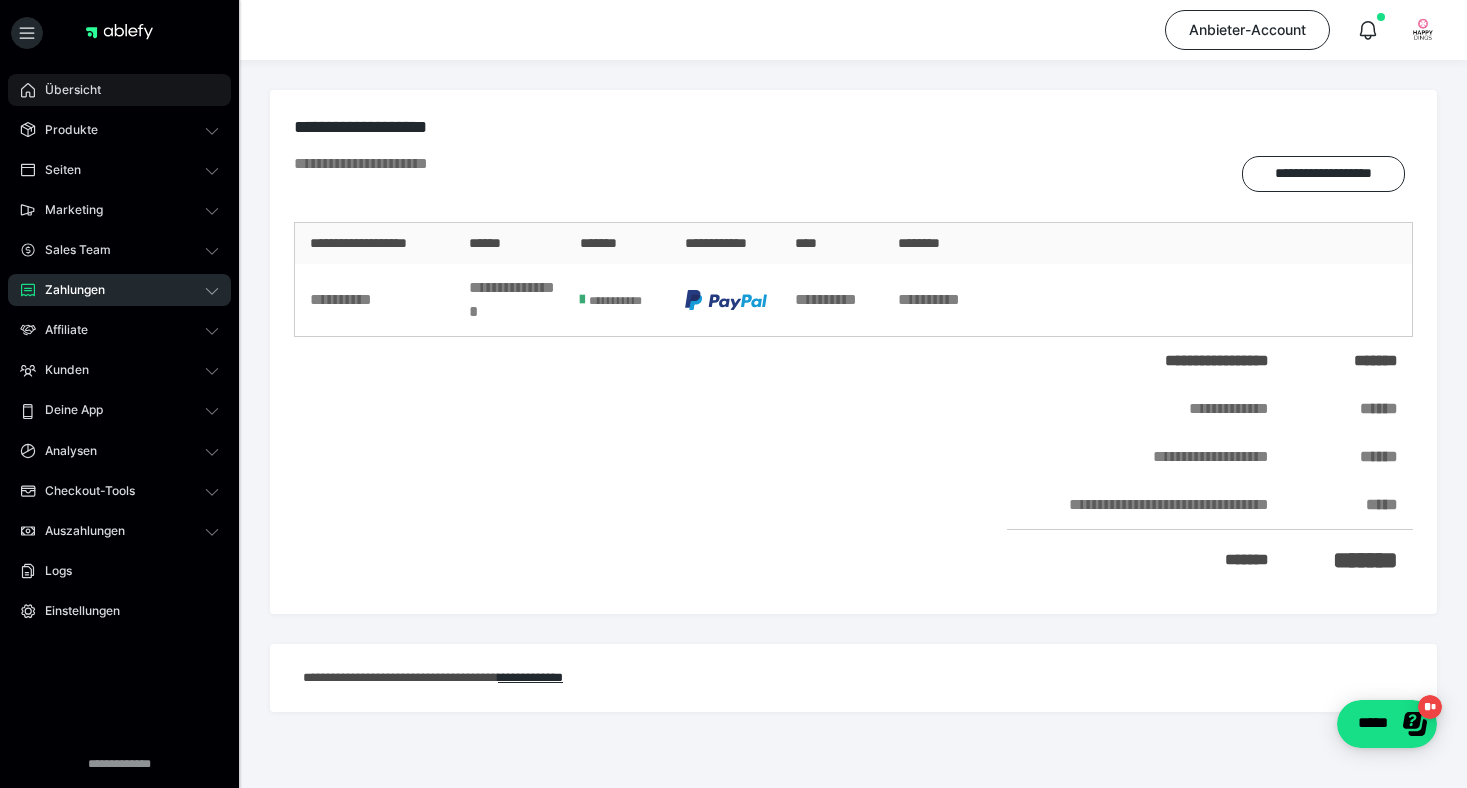 click on "Übersicht" at bounding box center [119, 90] 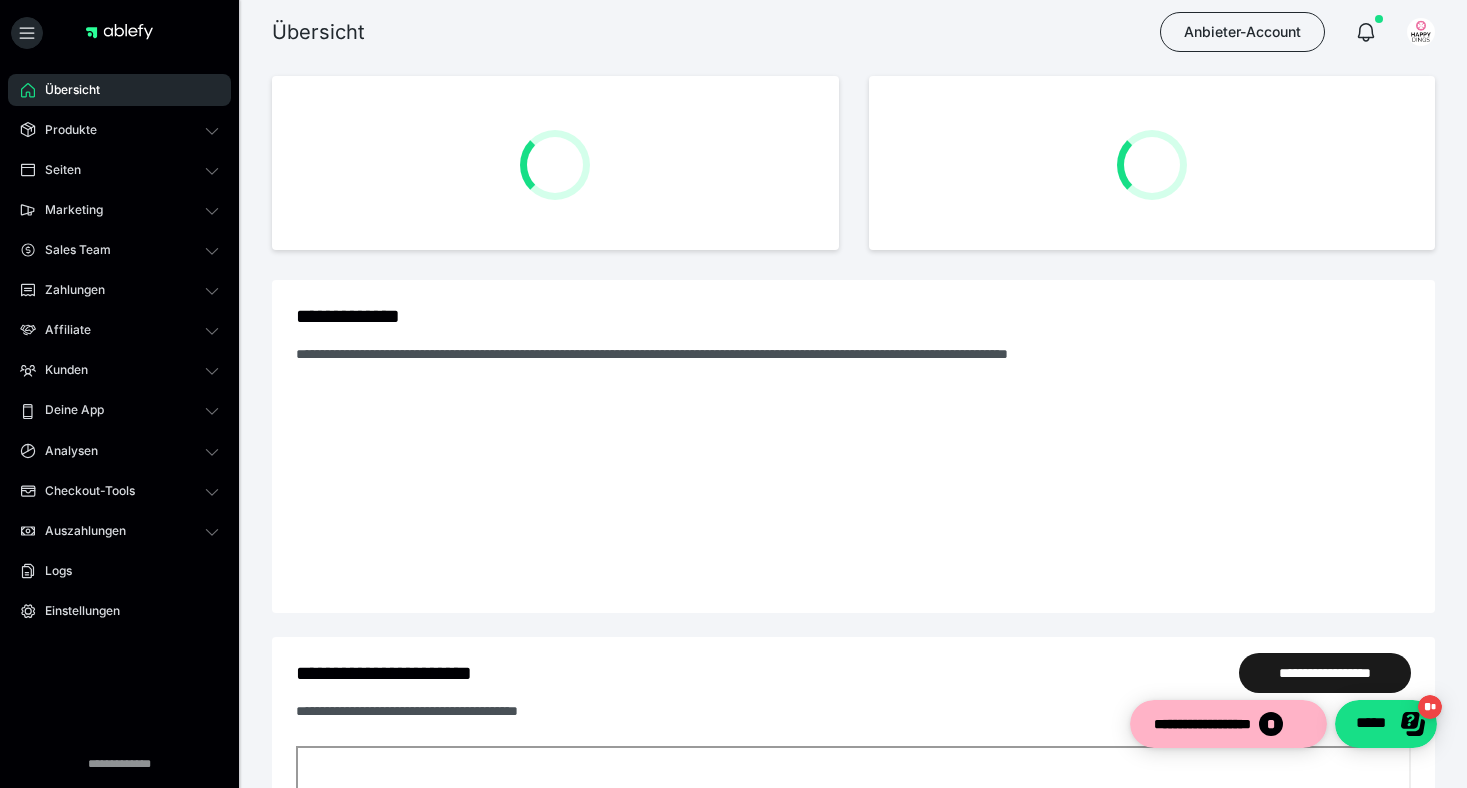 scroll, scrollTop: 0, scrollLeft: 0, axis: both 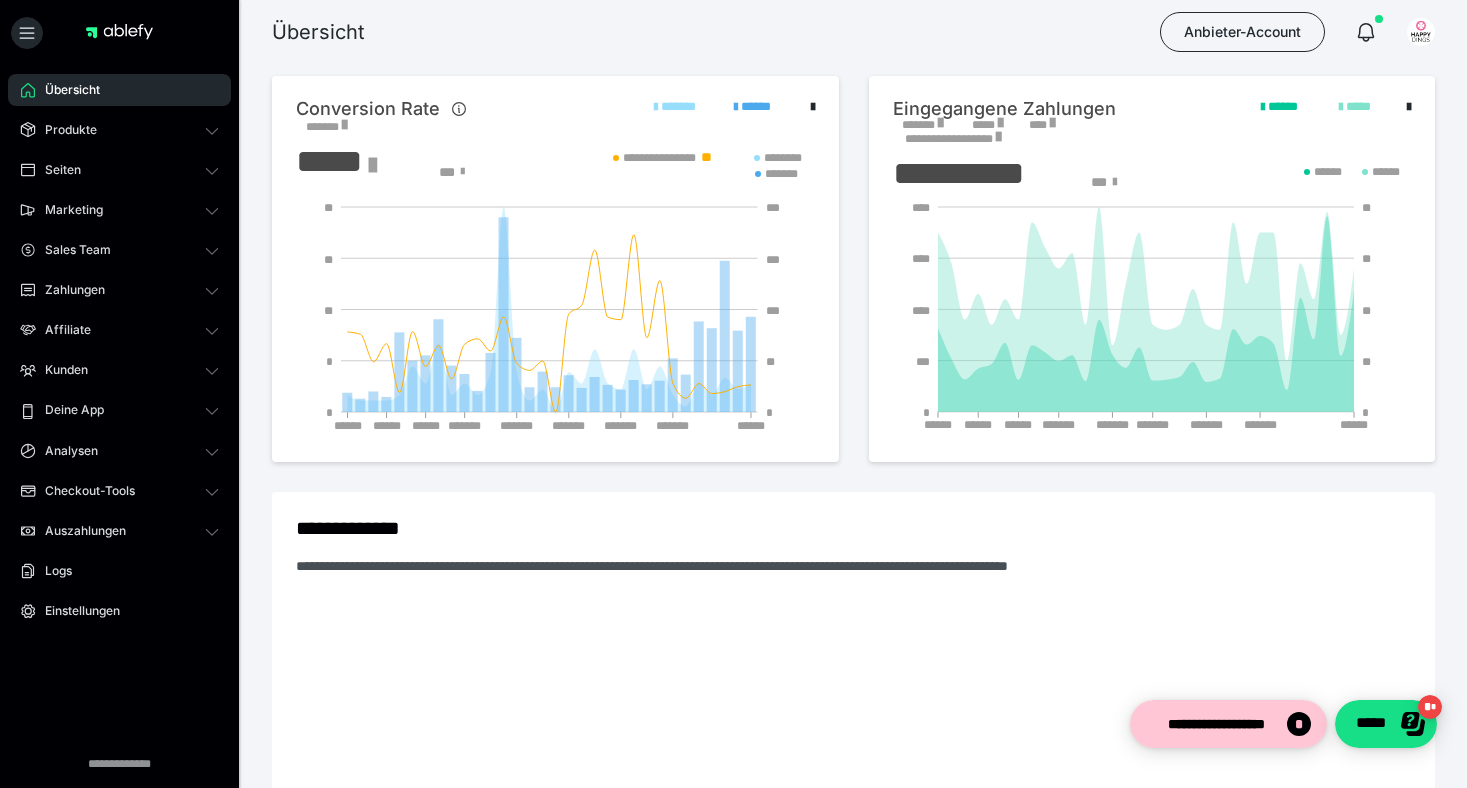 click on "**********" at bounding box center (1216, 724) 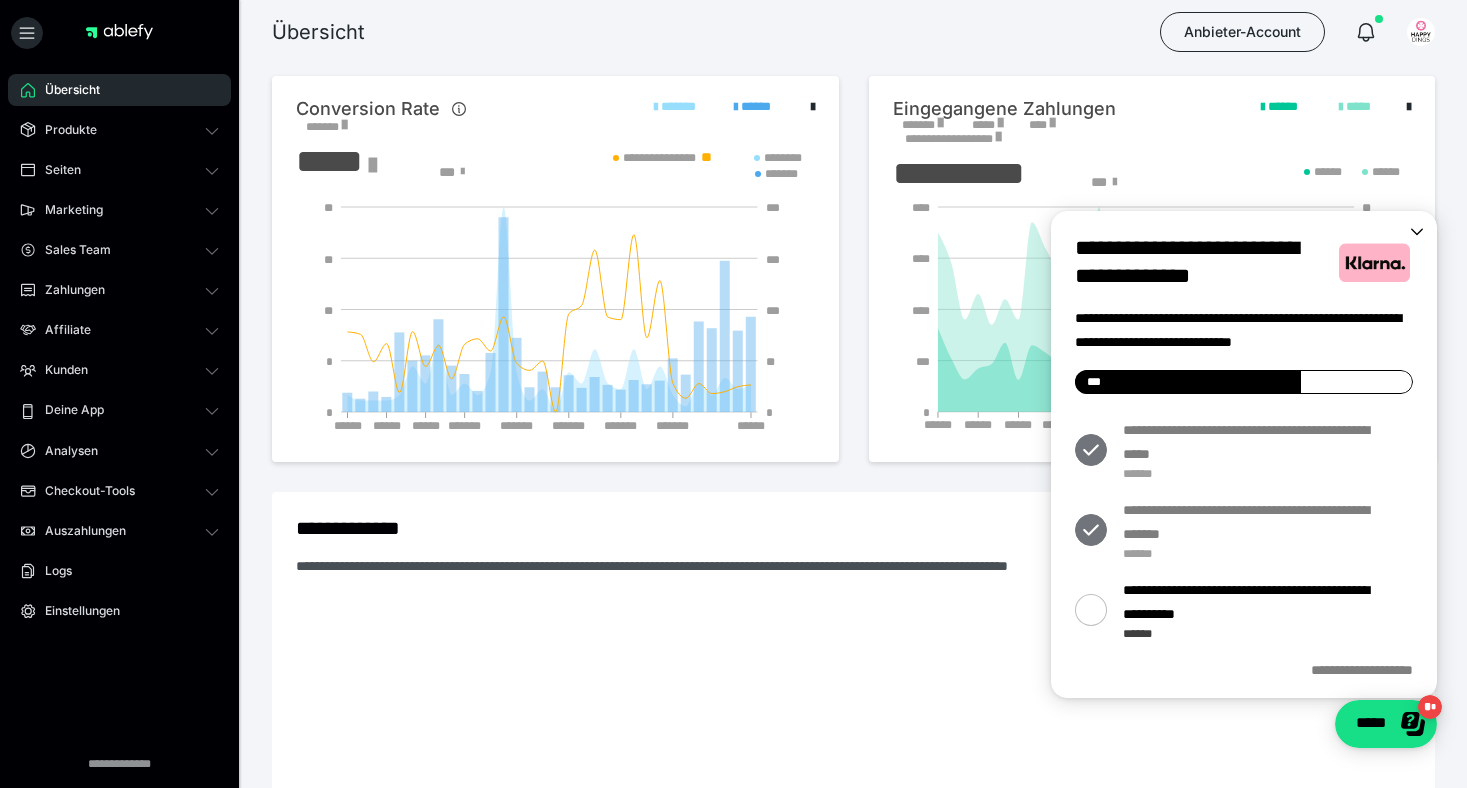 scroll, scrollTop: 0, scrollLeft: 0, axis: both 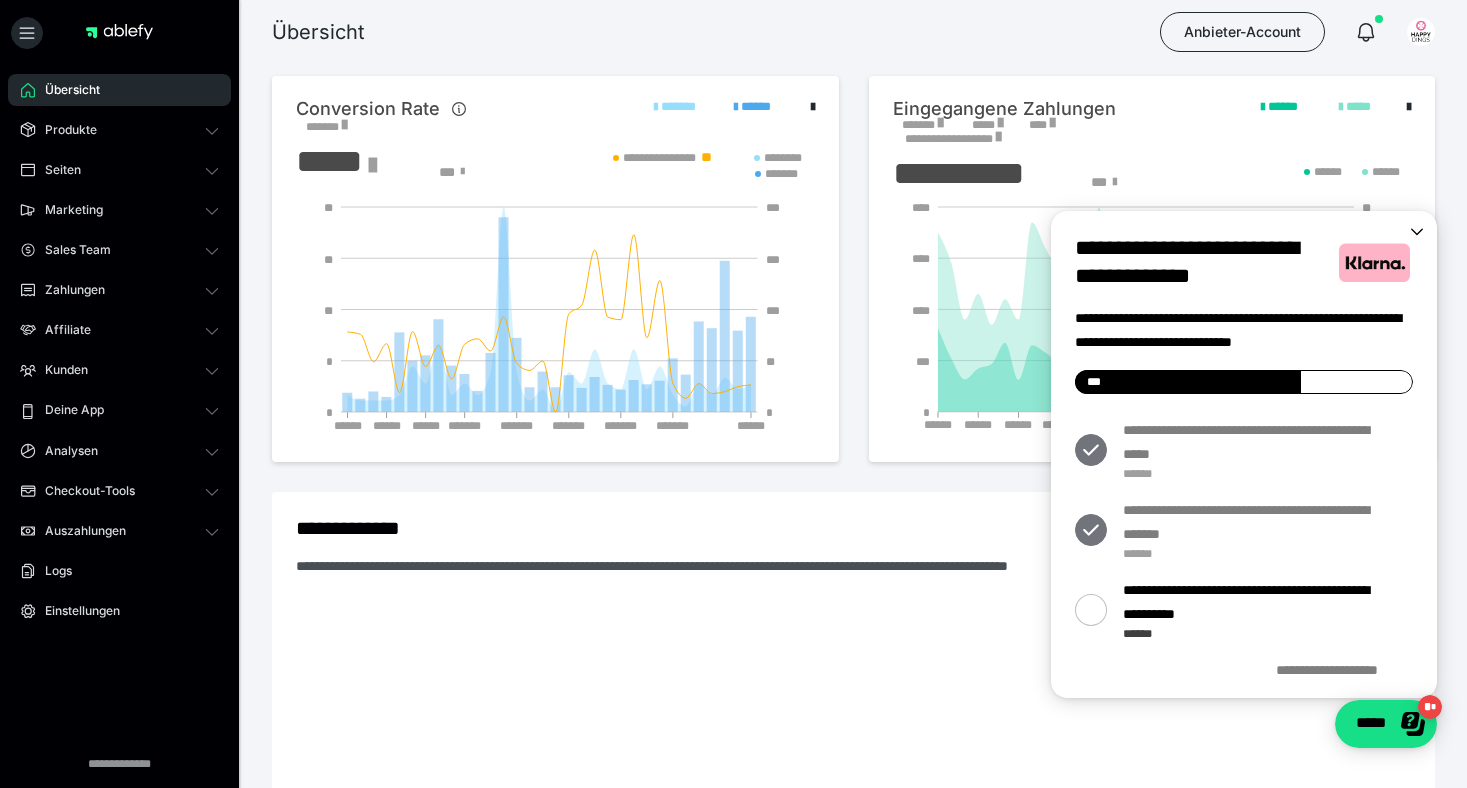 click on "**********" at bounding box center (1152, 269) 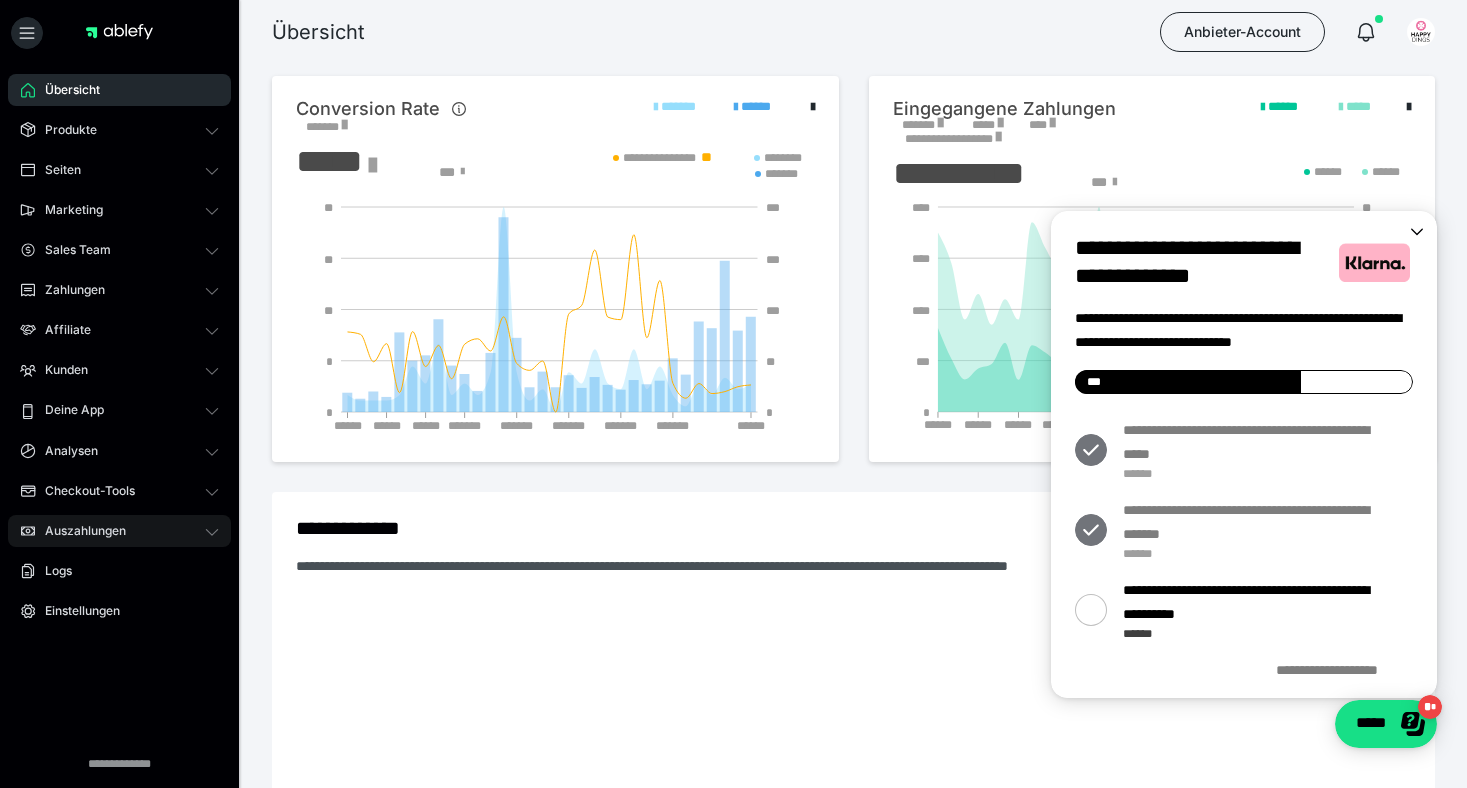 click on "Auszahlungen" at bounding box center (119, 531) 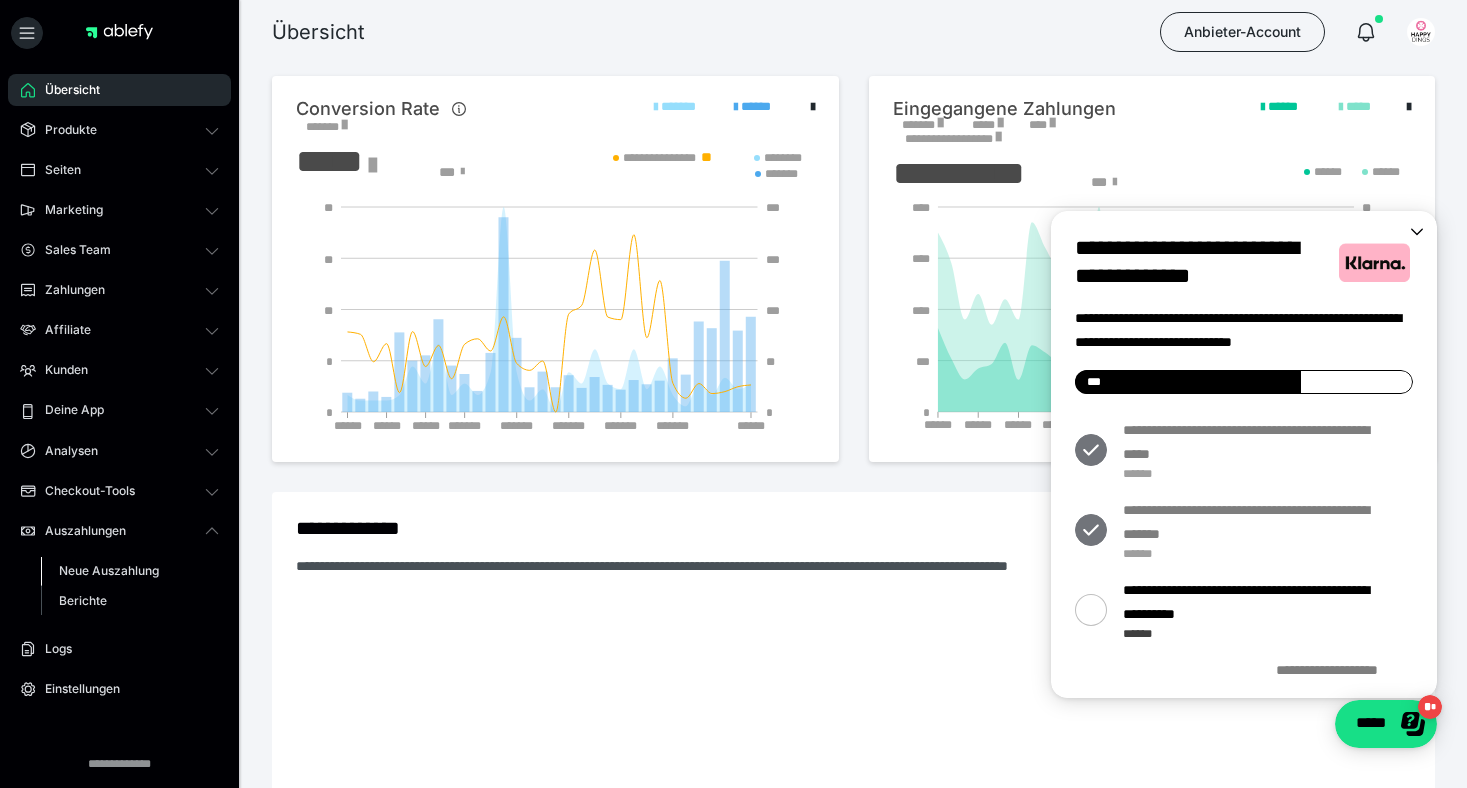 click on "Neue Auszahlung" at bounding box center [109, 570] 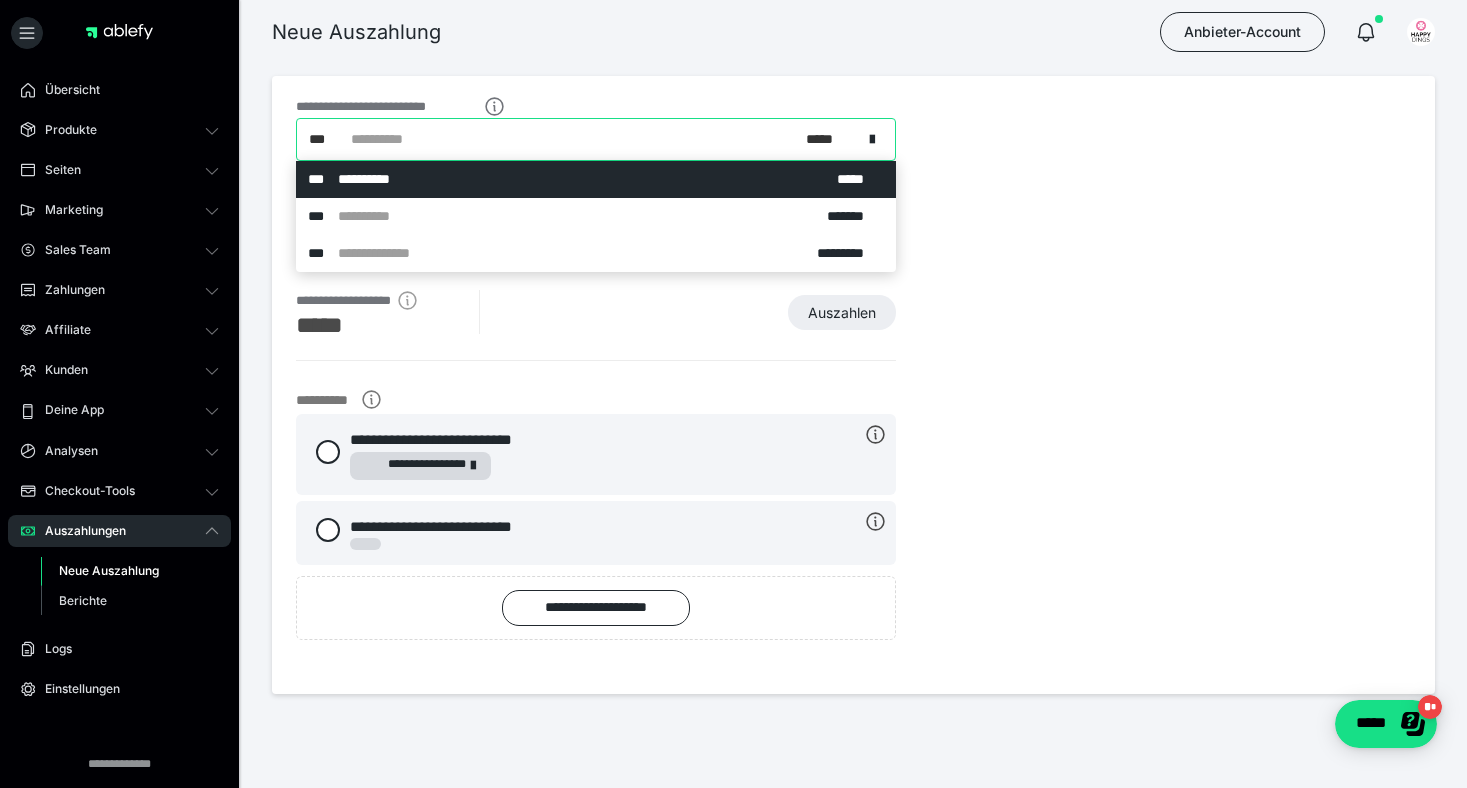 click on "**********" at bounding box center (587, 139) 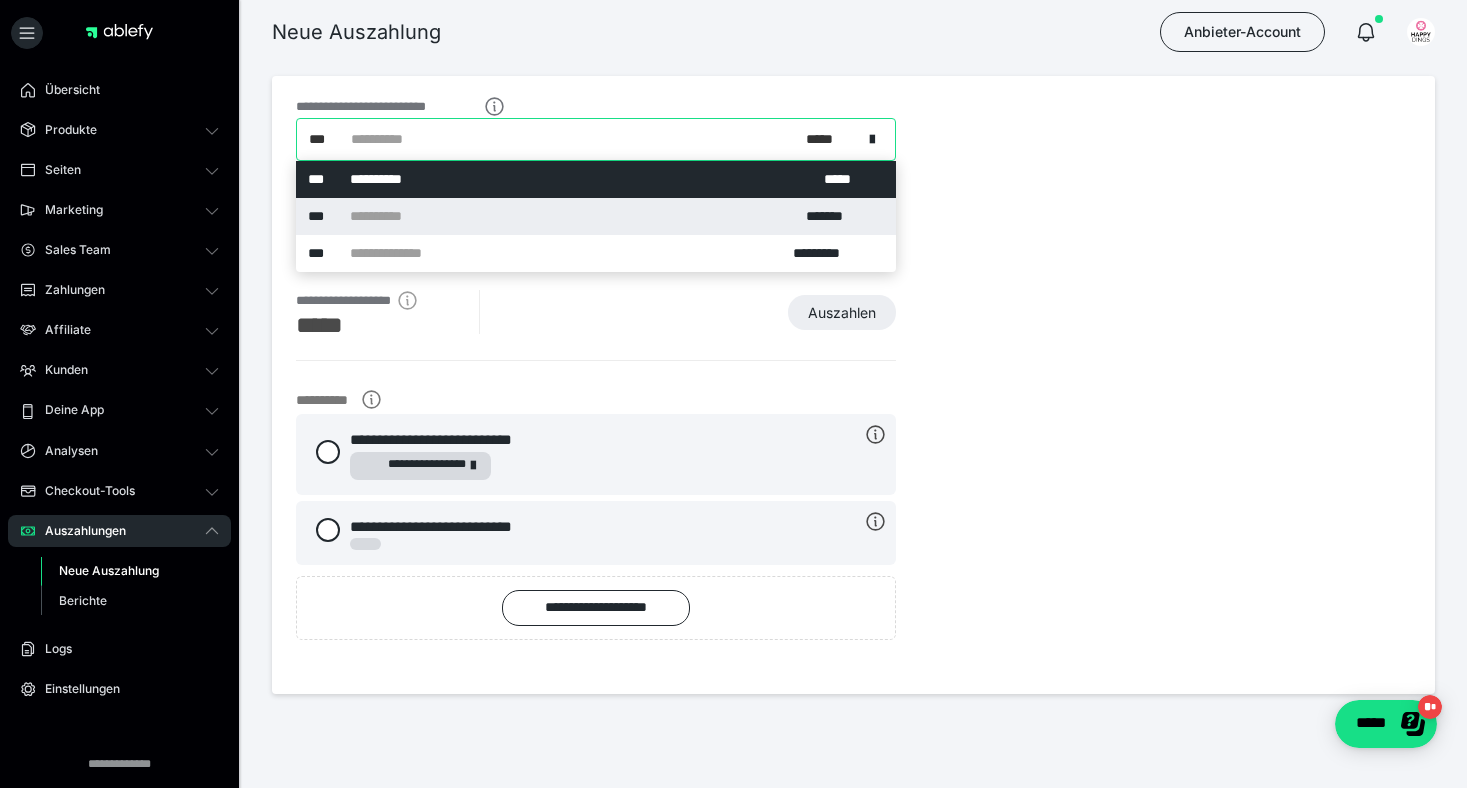 click on "**********" at bounding box center (596, 216) 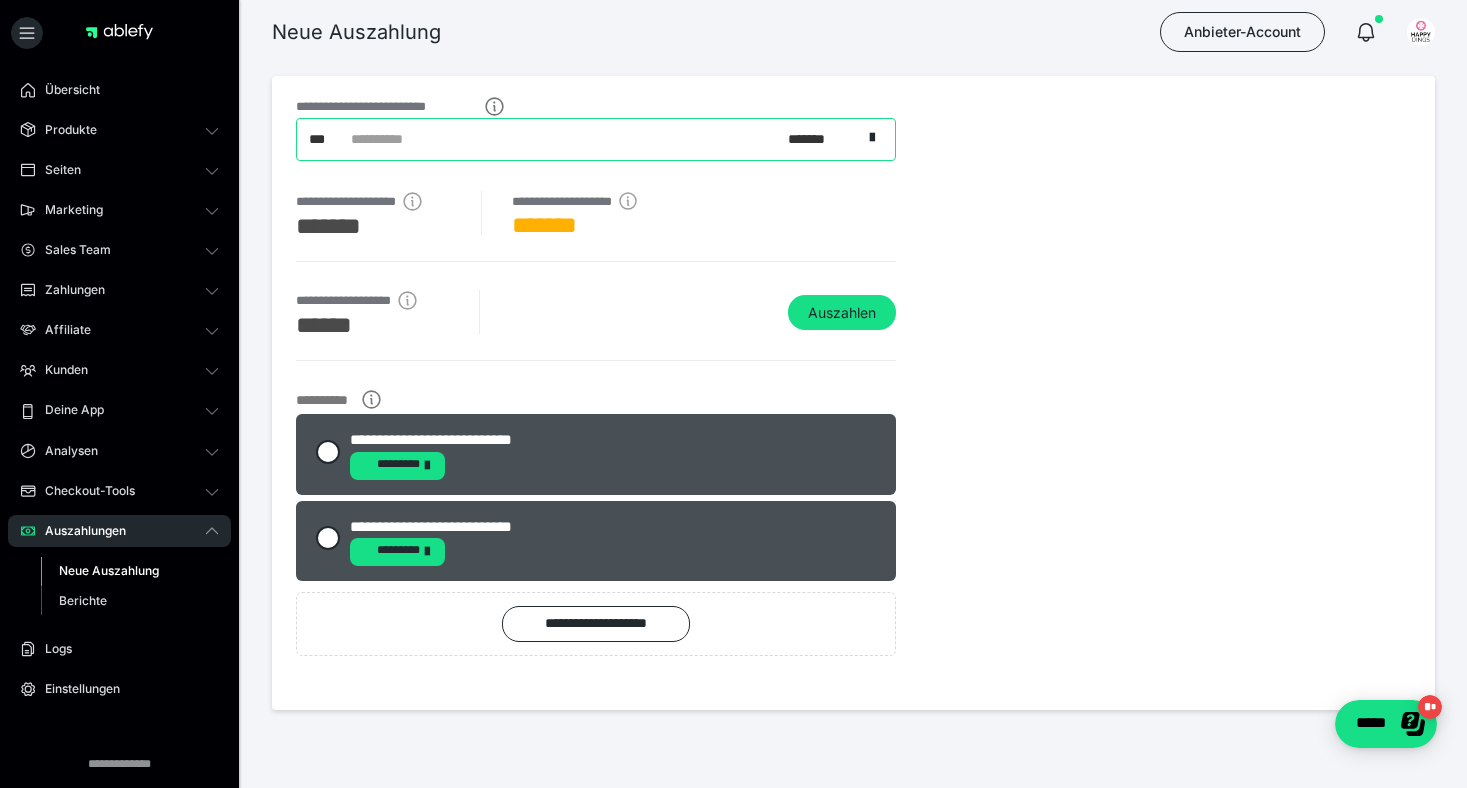 click on "**********" at bounding box center (579, 139) 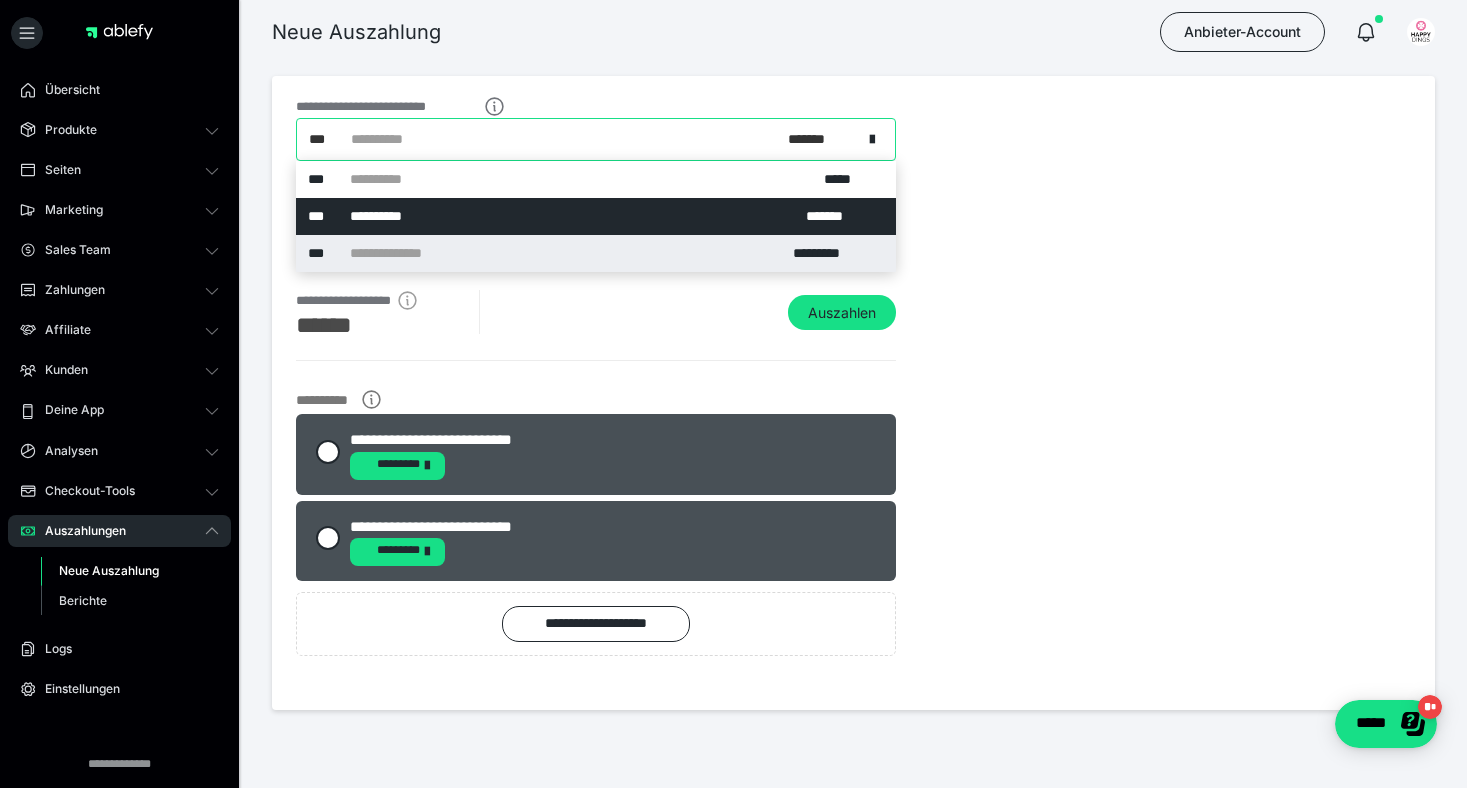click on "**********" at bounding box center [596, 253] 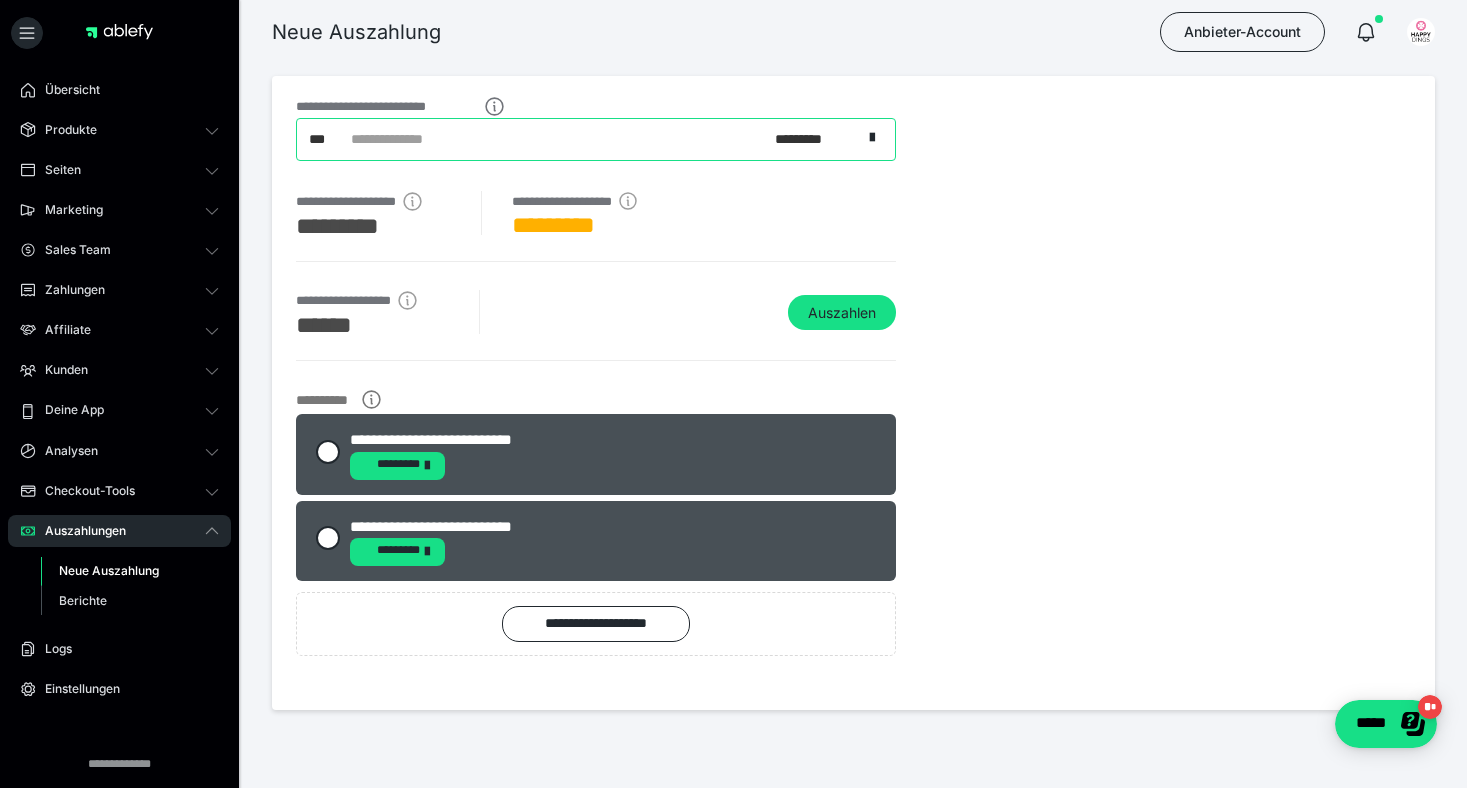 click on "**********" at bounding box center [853, 393] 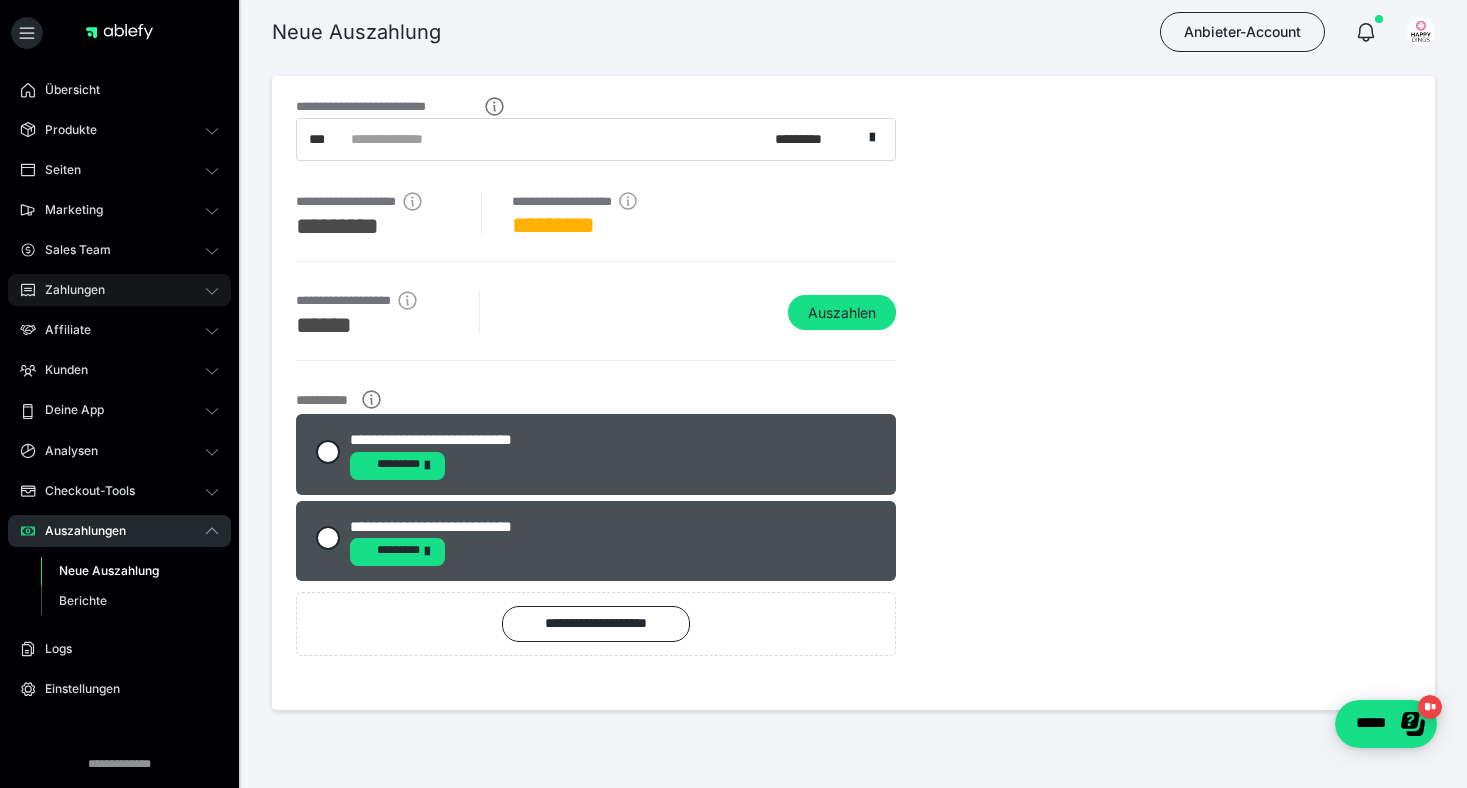 click on "Zahlungen" at bounding box center [119, 290] 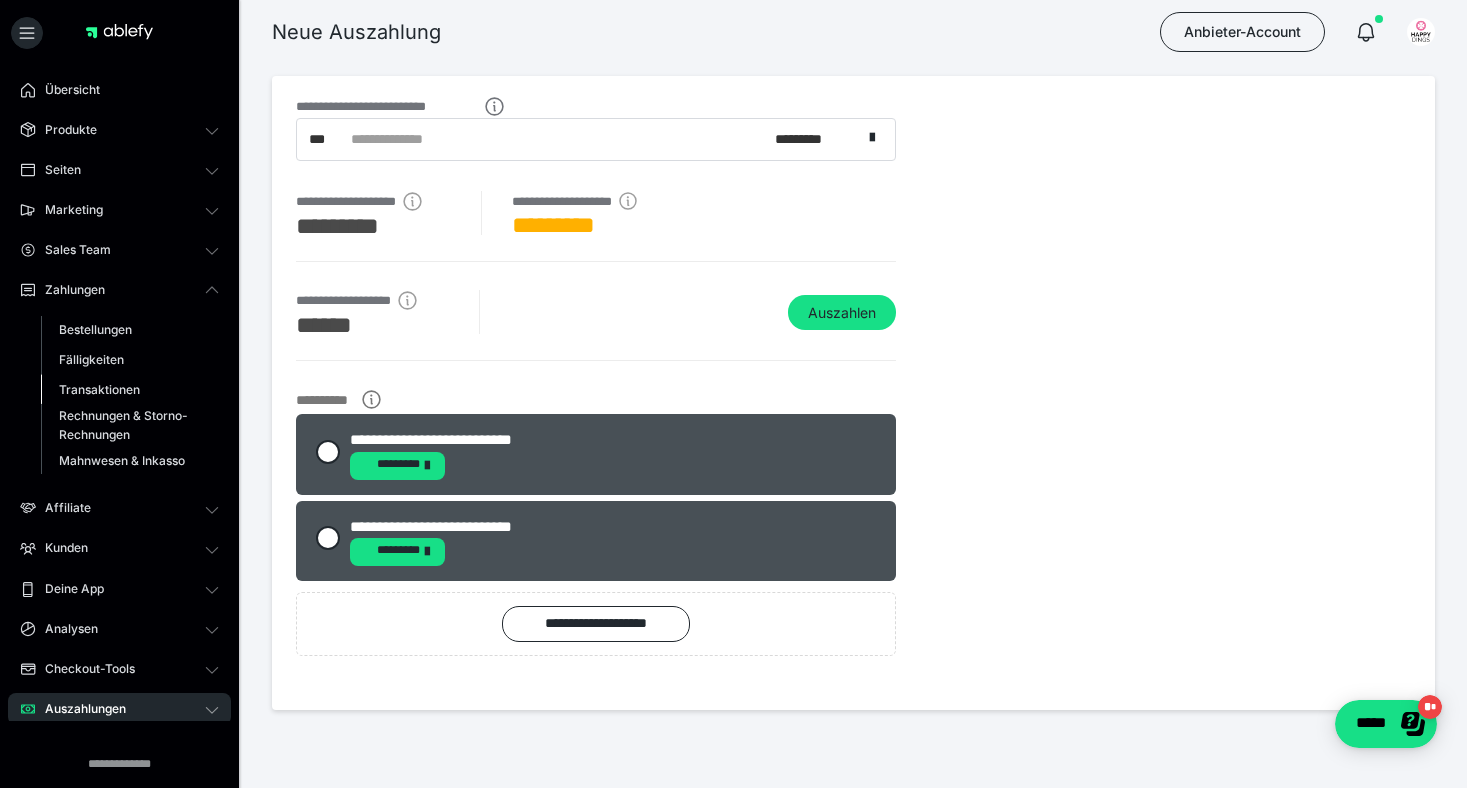 click on "Transaktionen" at bounding box center [99, 389] 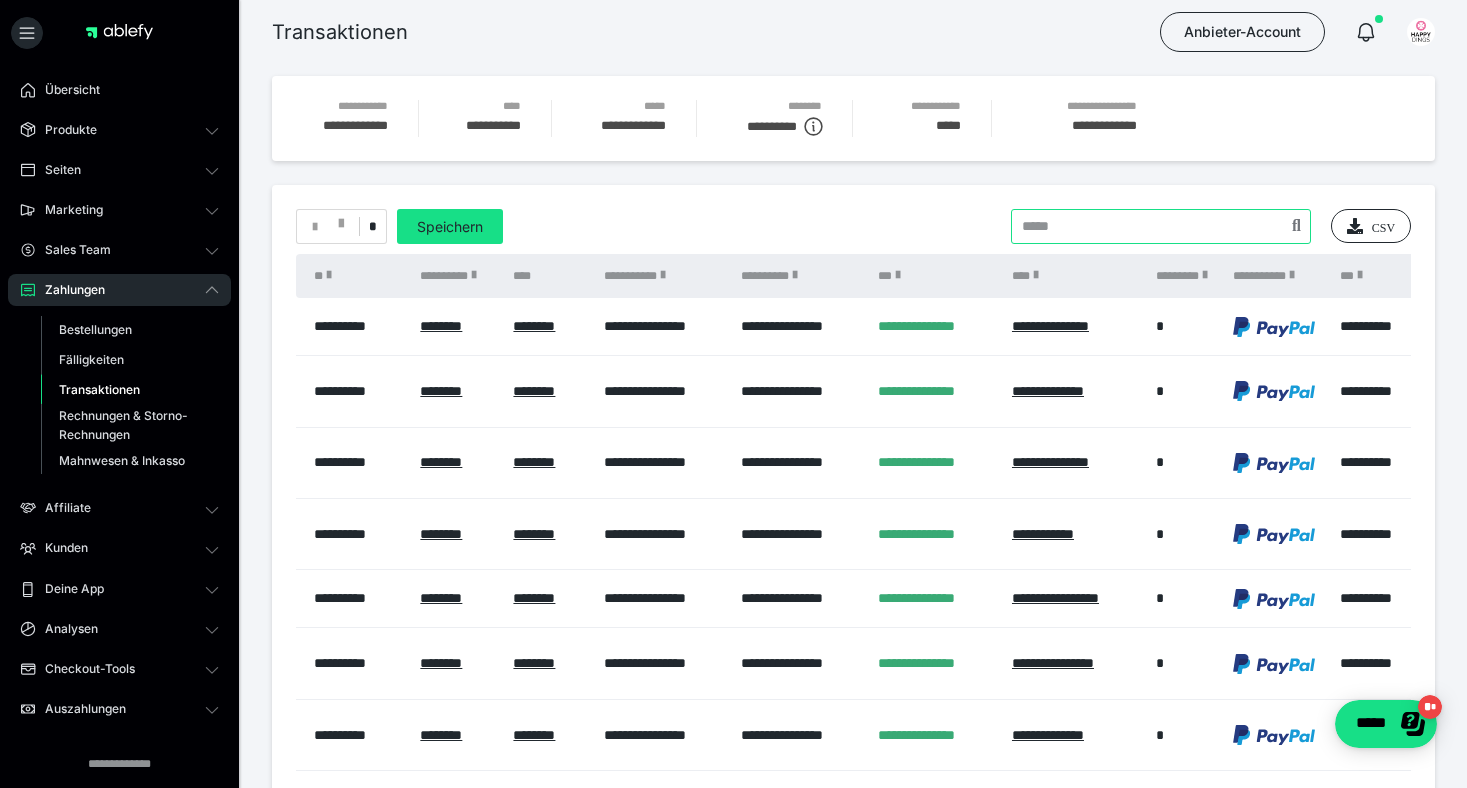 click at bounding box center [1161, 226] 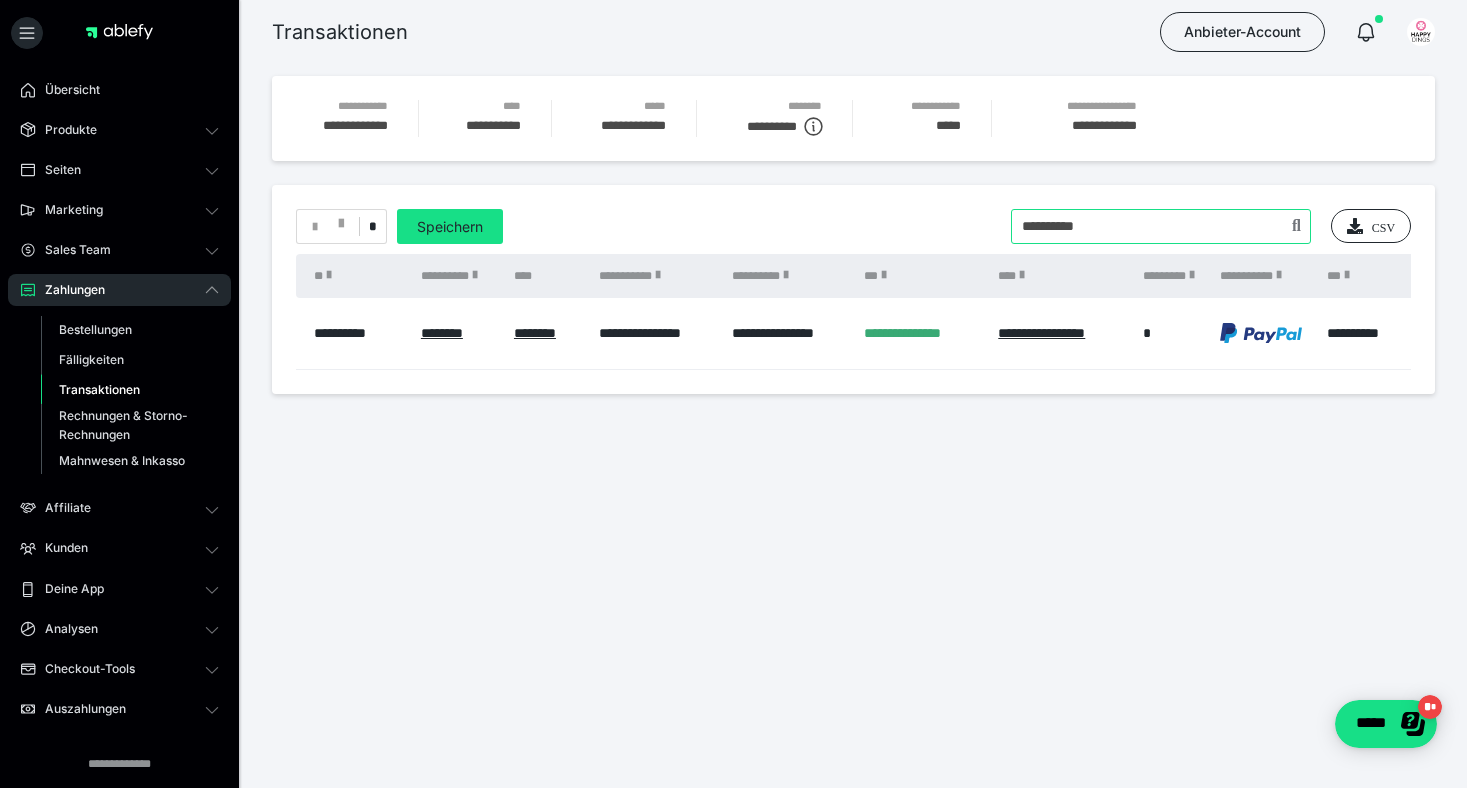 click at bounding box center [1161, 226] 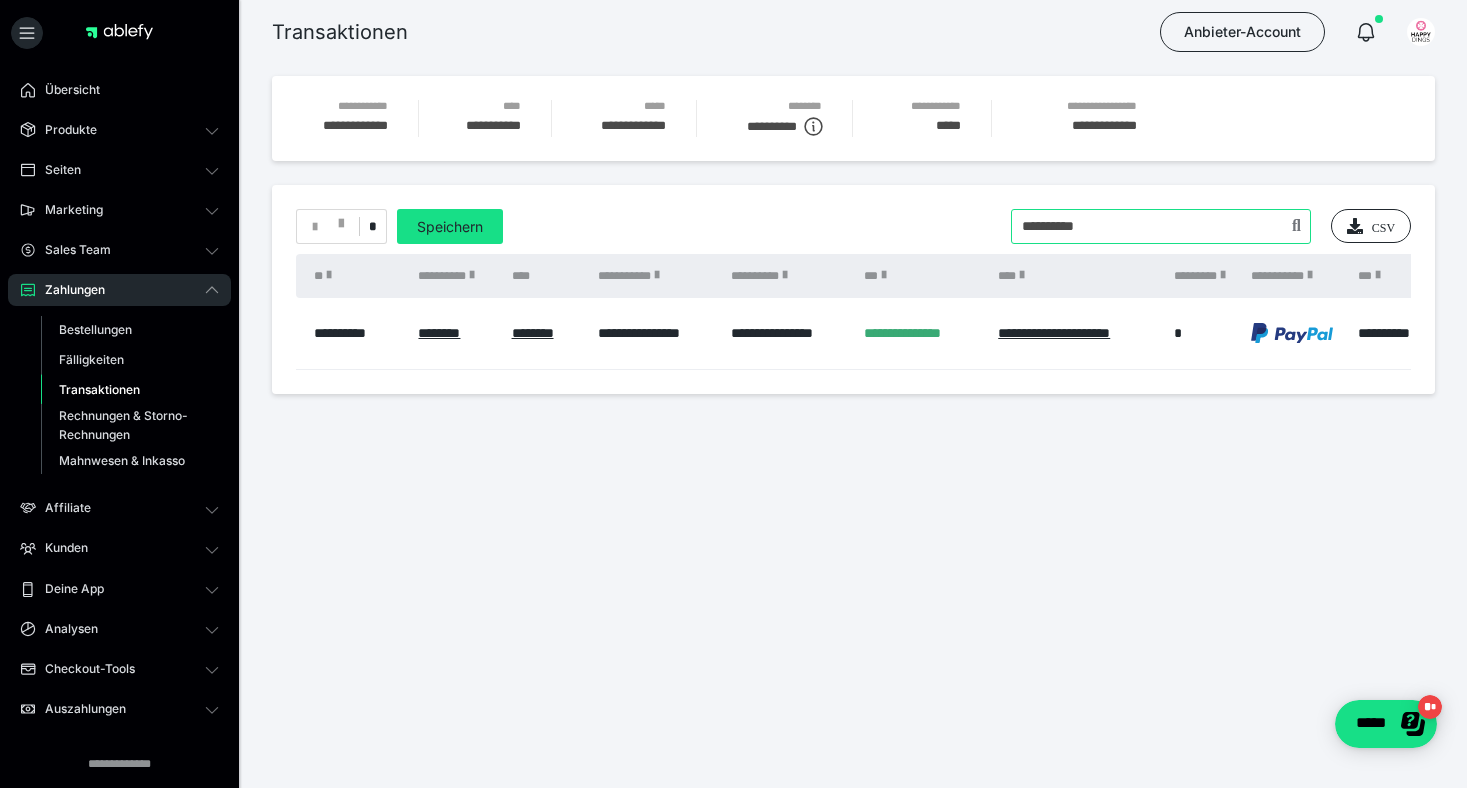 click at bounding box center (1161, 226) 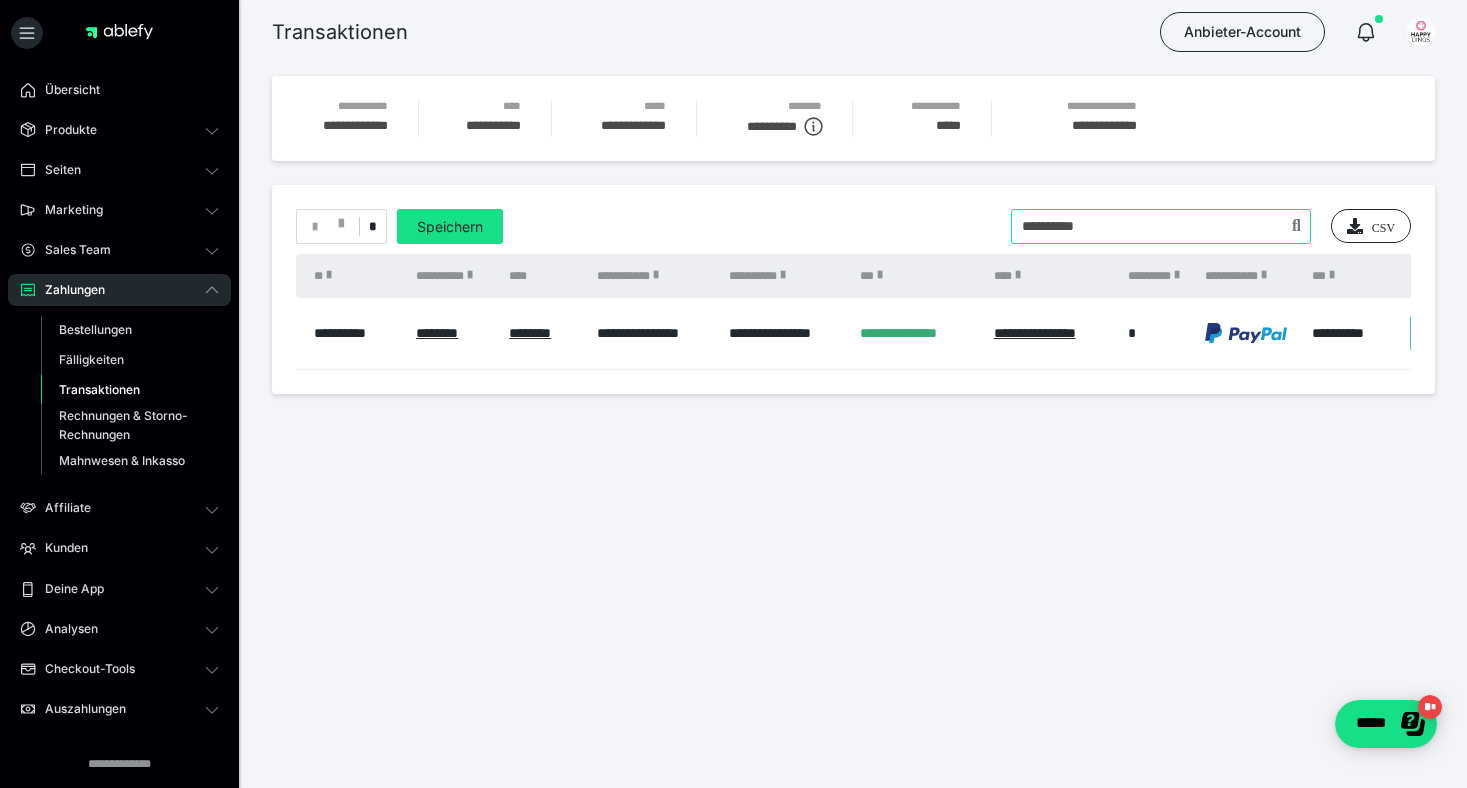 click at bounding box center [1161, 226] 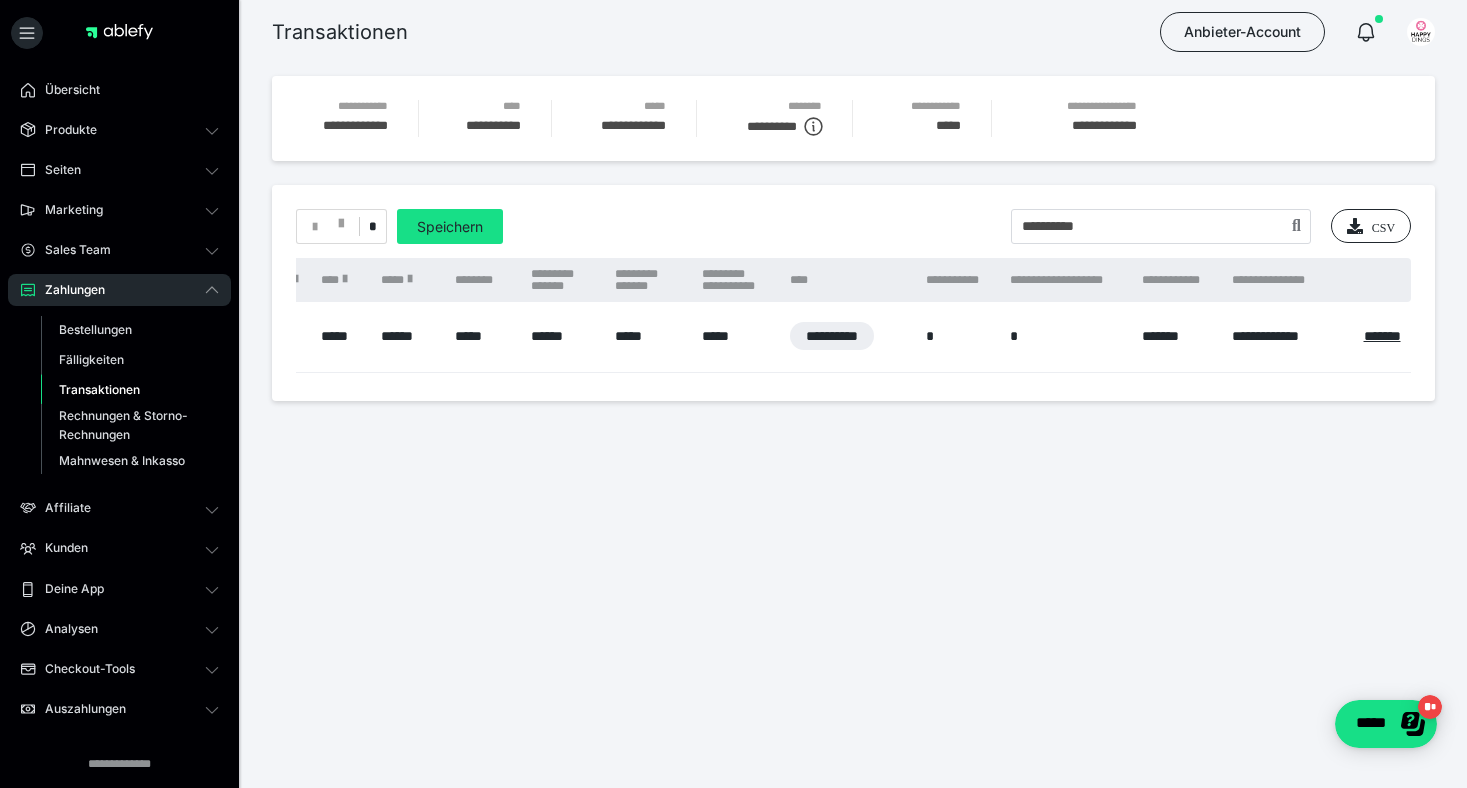 scroll, scrollTop: 0, scrollLeft: 1664, axis: horizontal 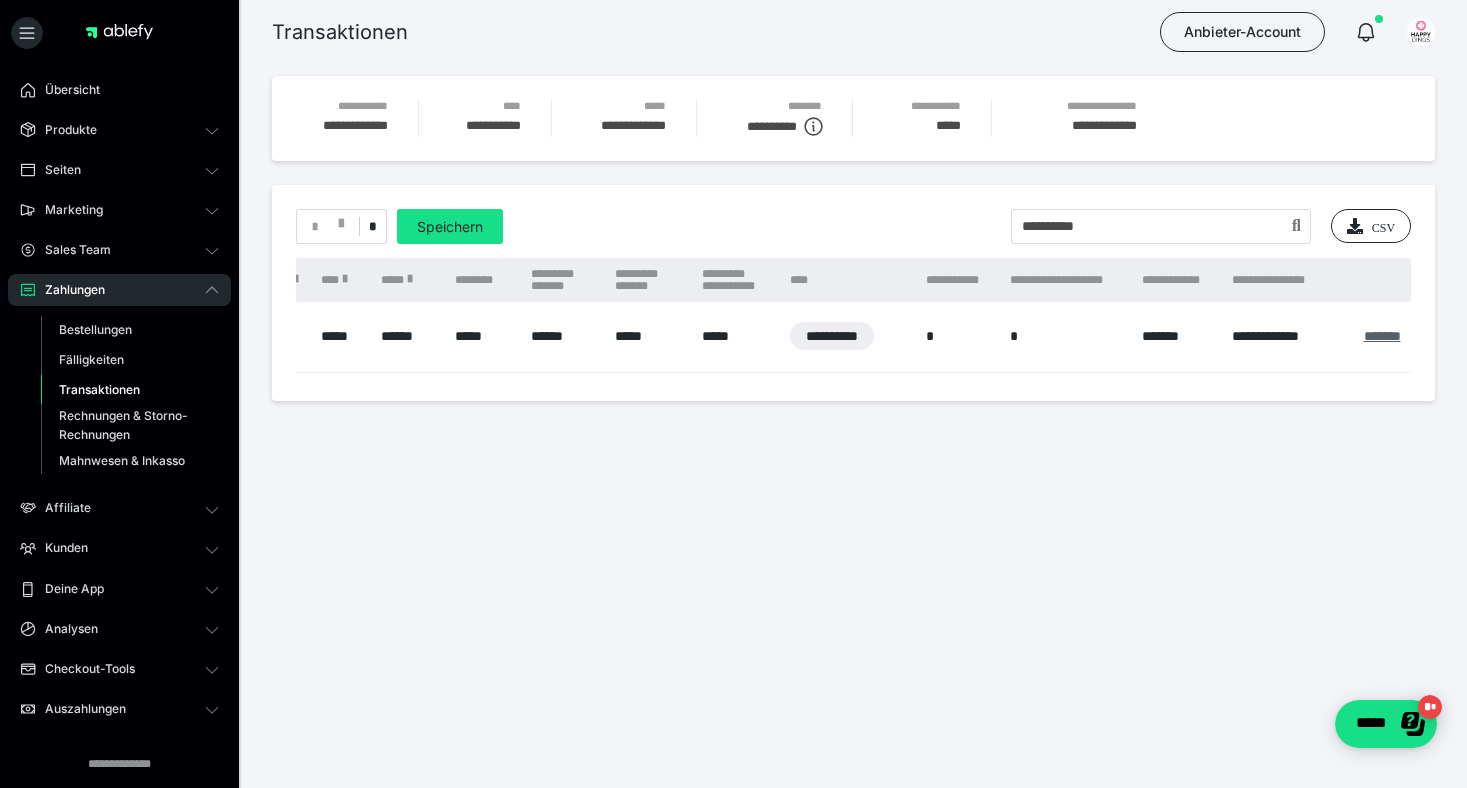 click on "*******" at bounding box center [1382, 336] 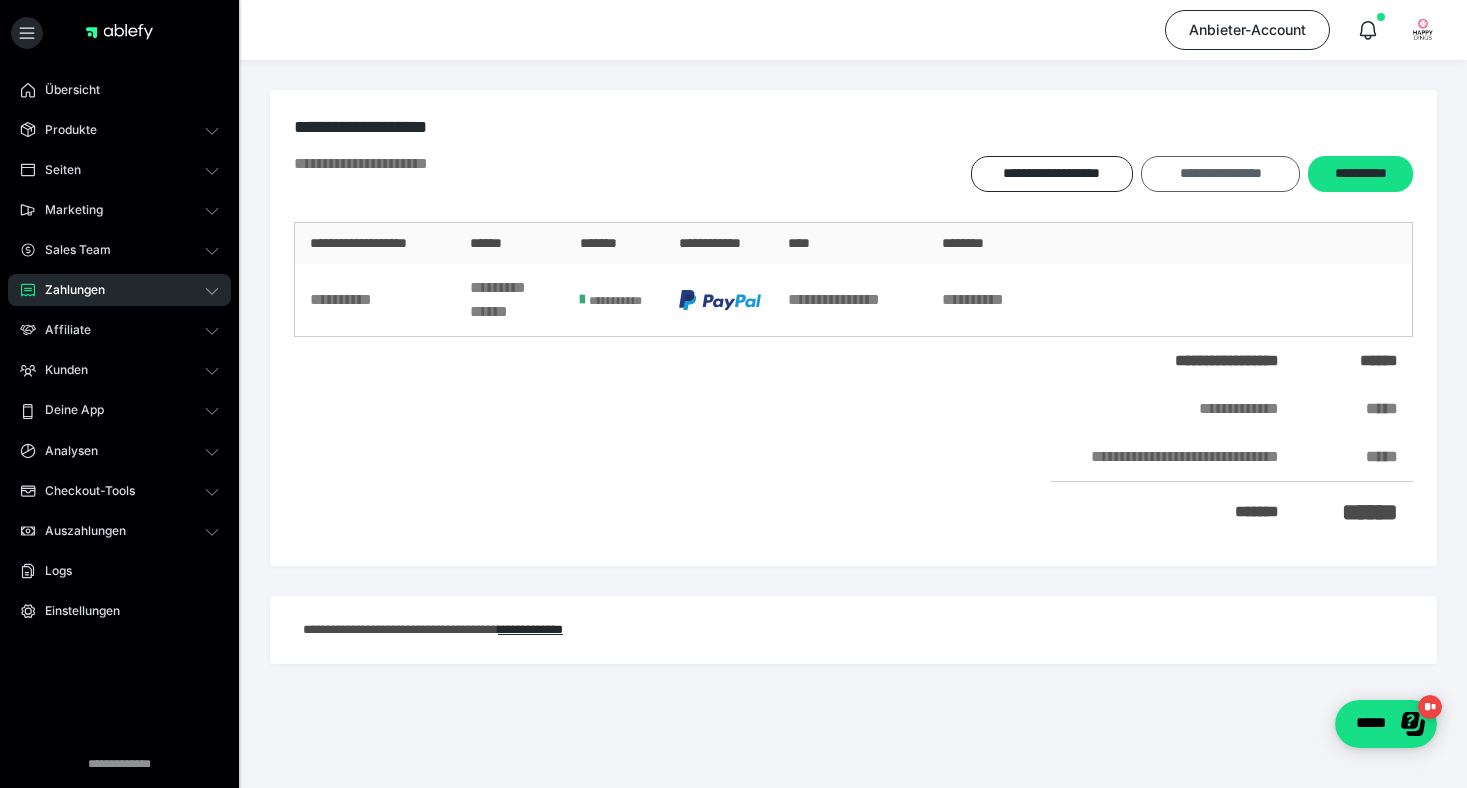 click on "**********" at bounding box center (1220, 174) 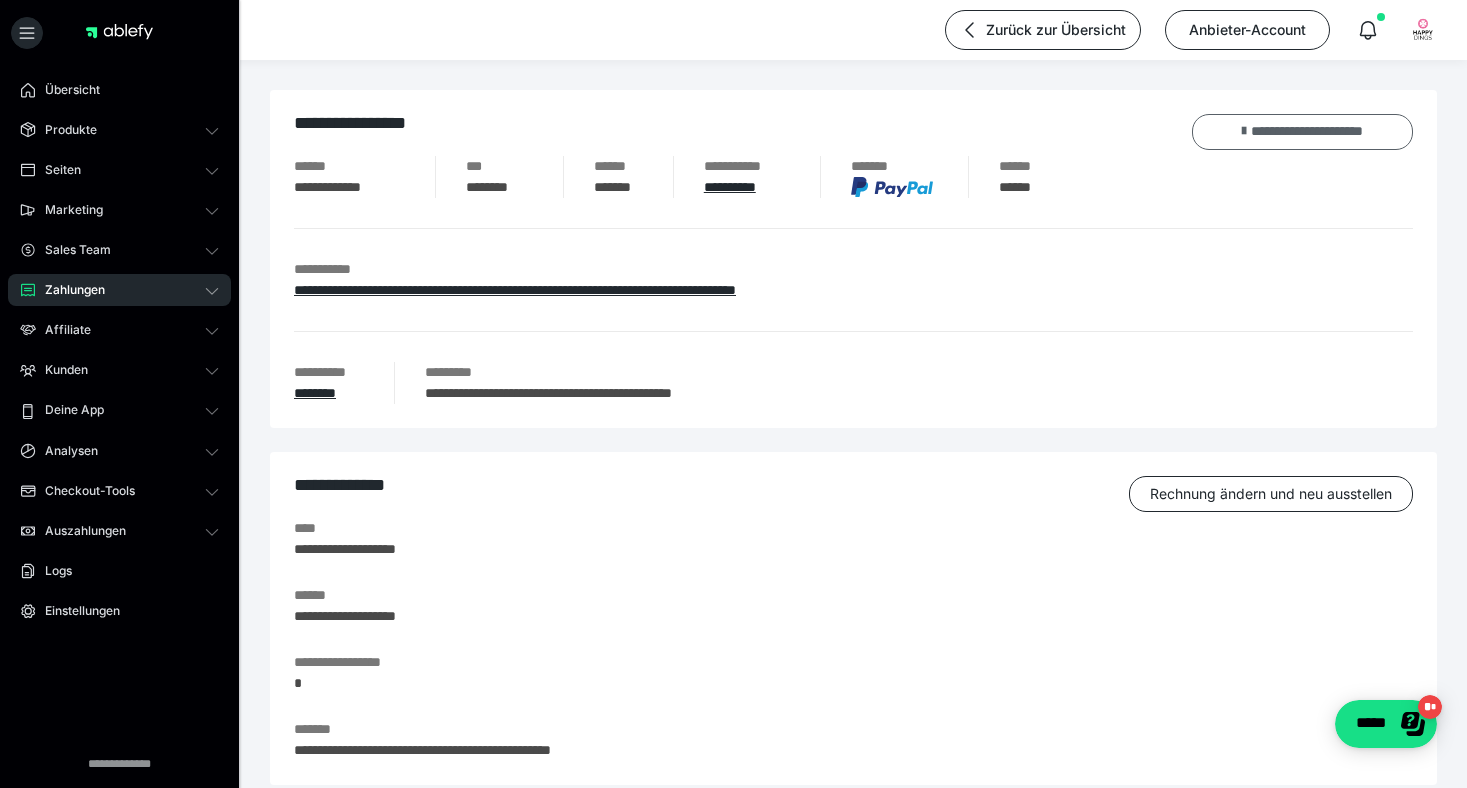 click on "**********" at bounding box center (1302, 132) 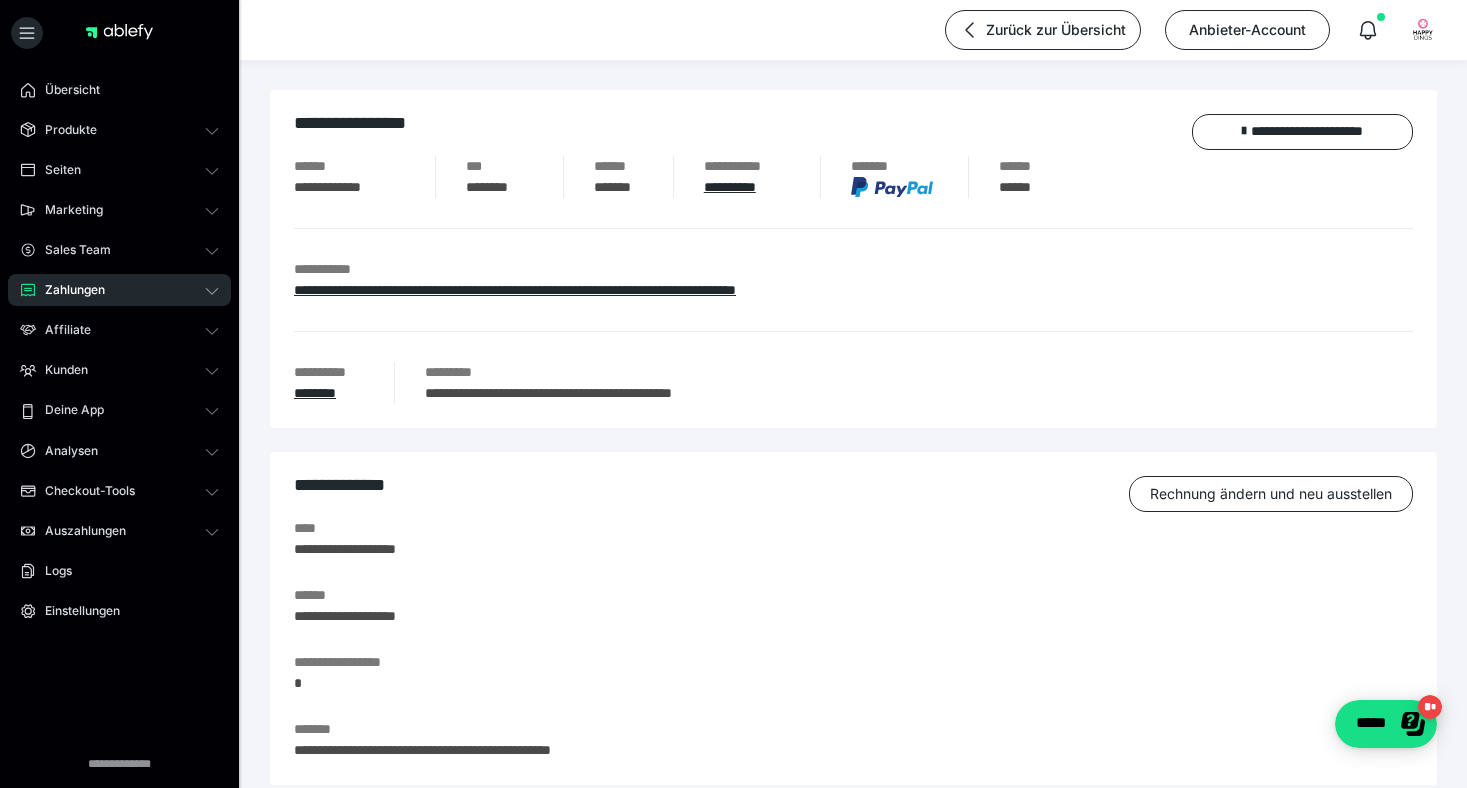 click on "Zahlungen" at bounding box center (119, 290) 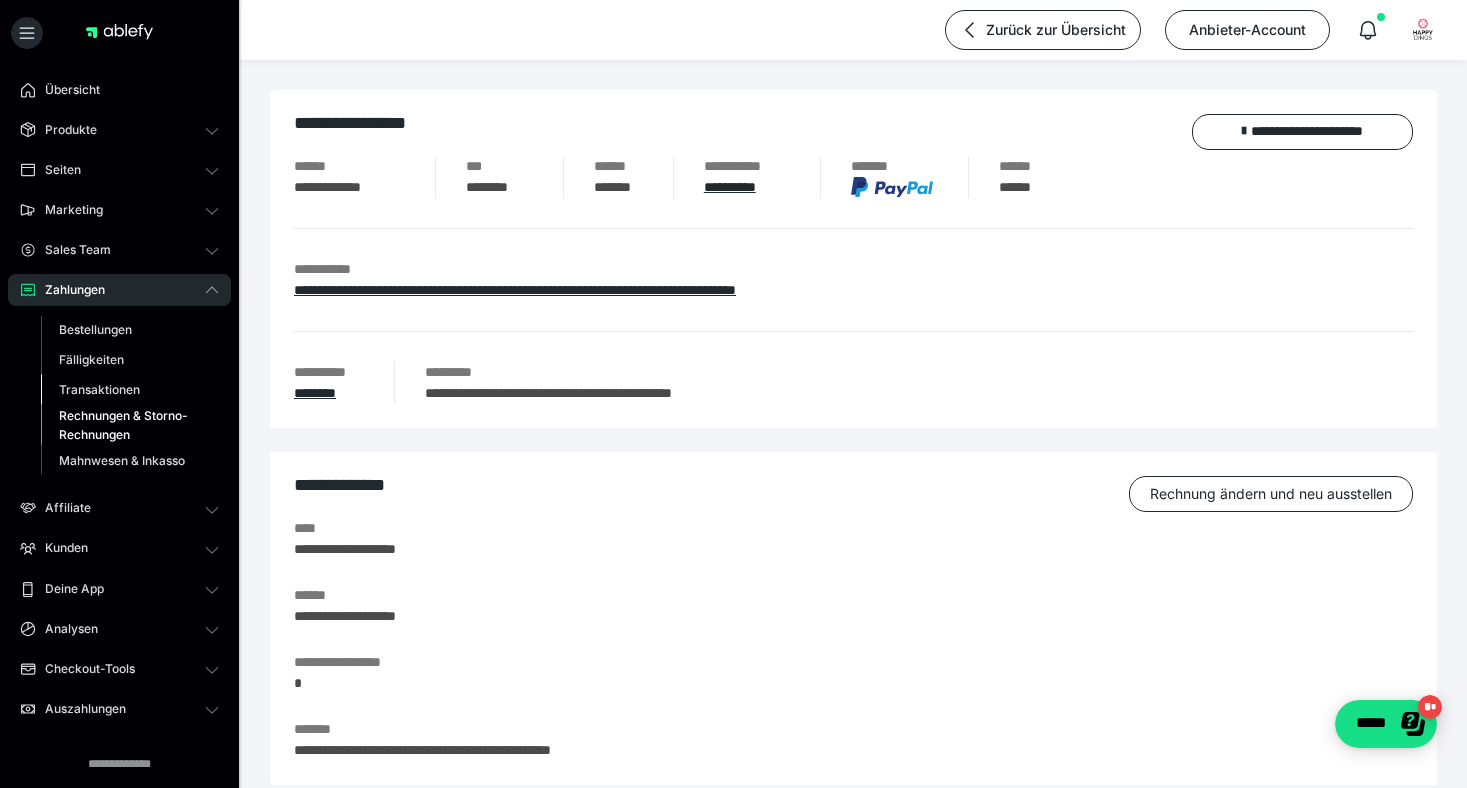 click on "Transaktionen" at bounding box center (130, 390) 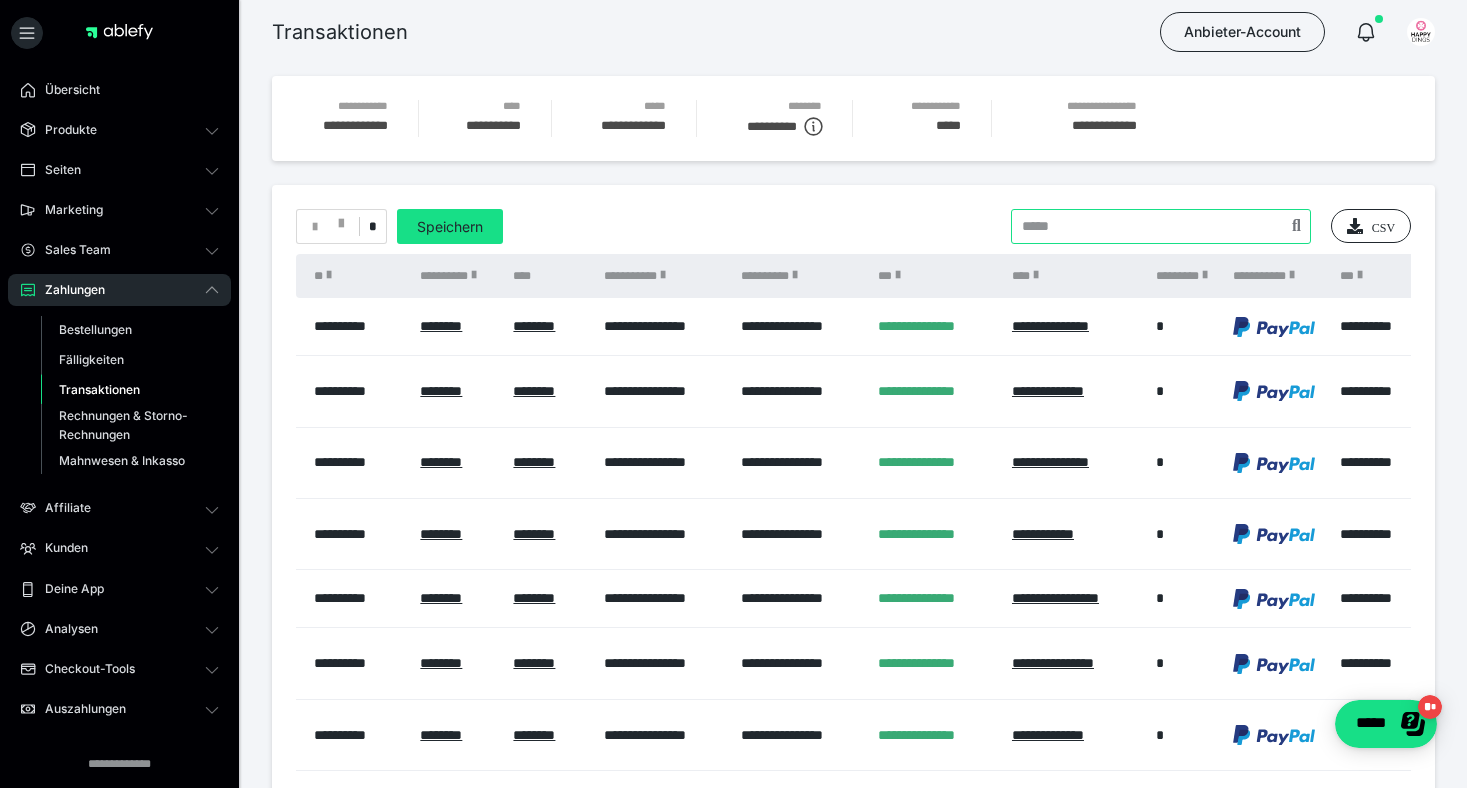 click at bounding box center (1161, 226) 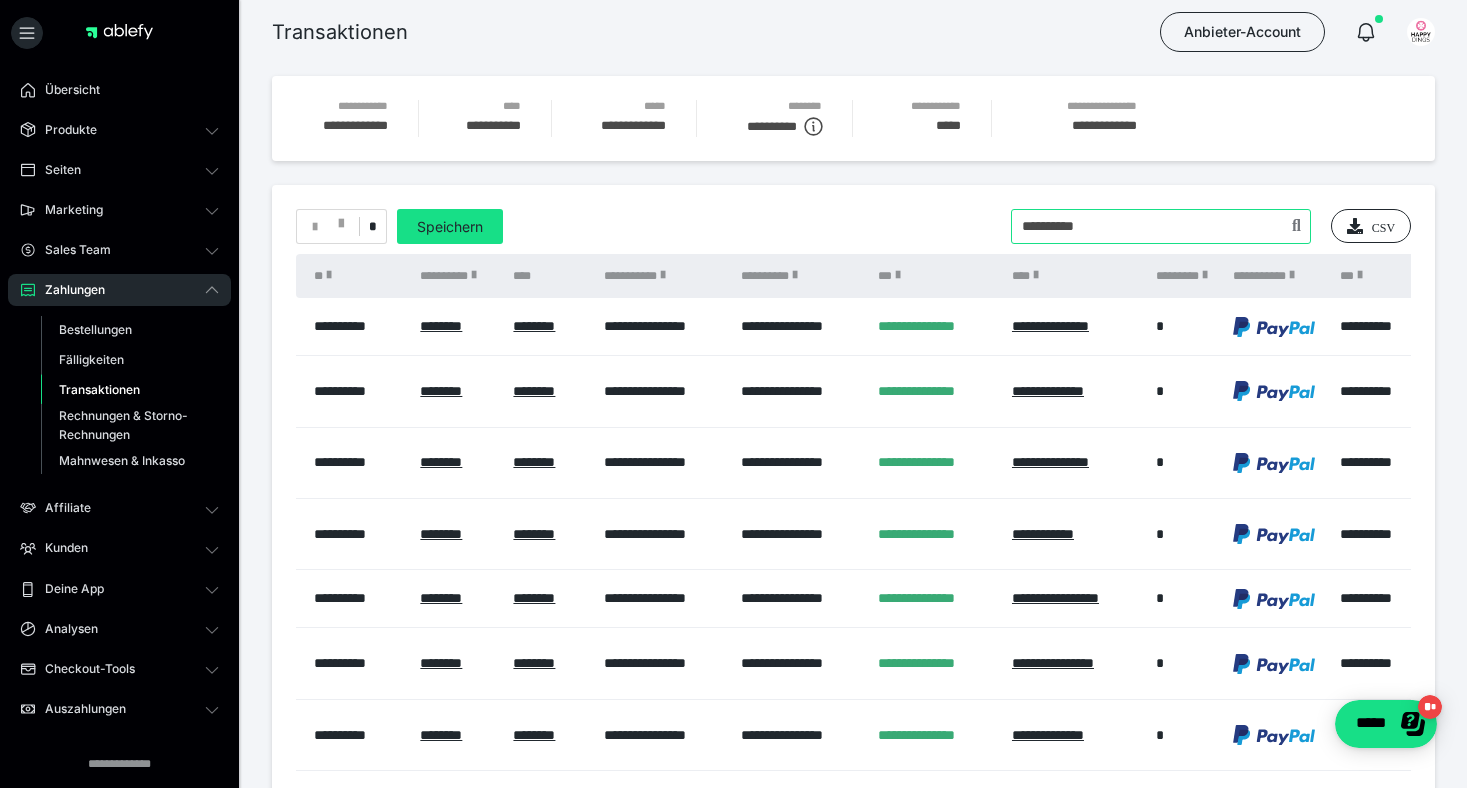 type on "**********" 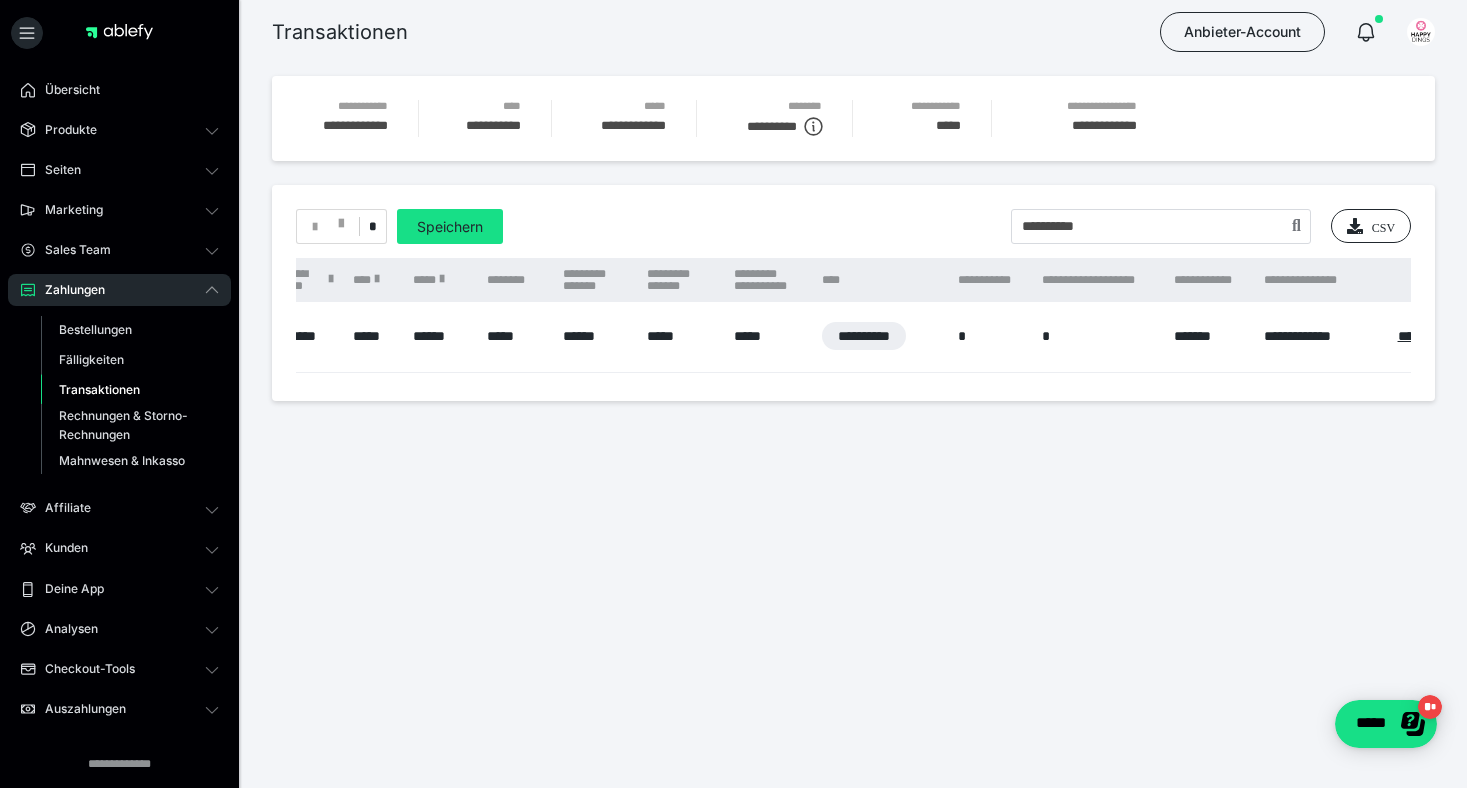 scroll, scrollTop: 0, scrollLeft: 1720, axis: horizontal 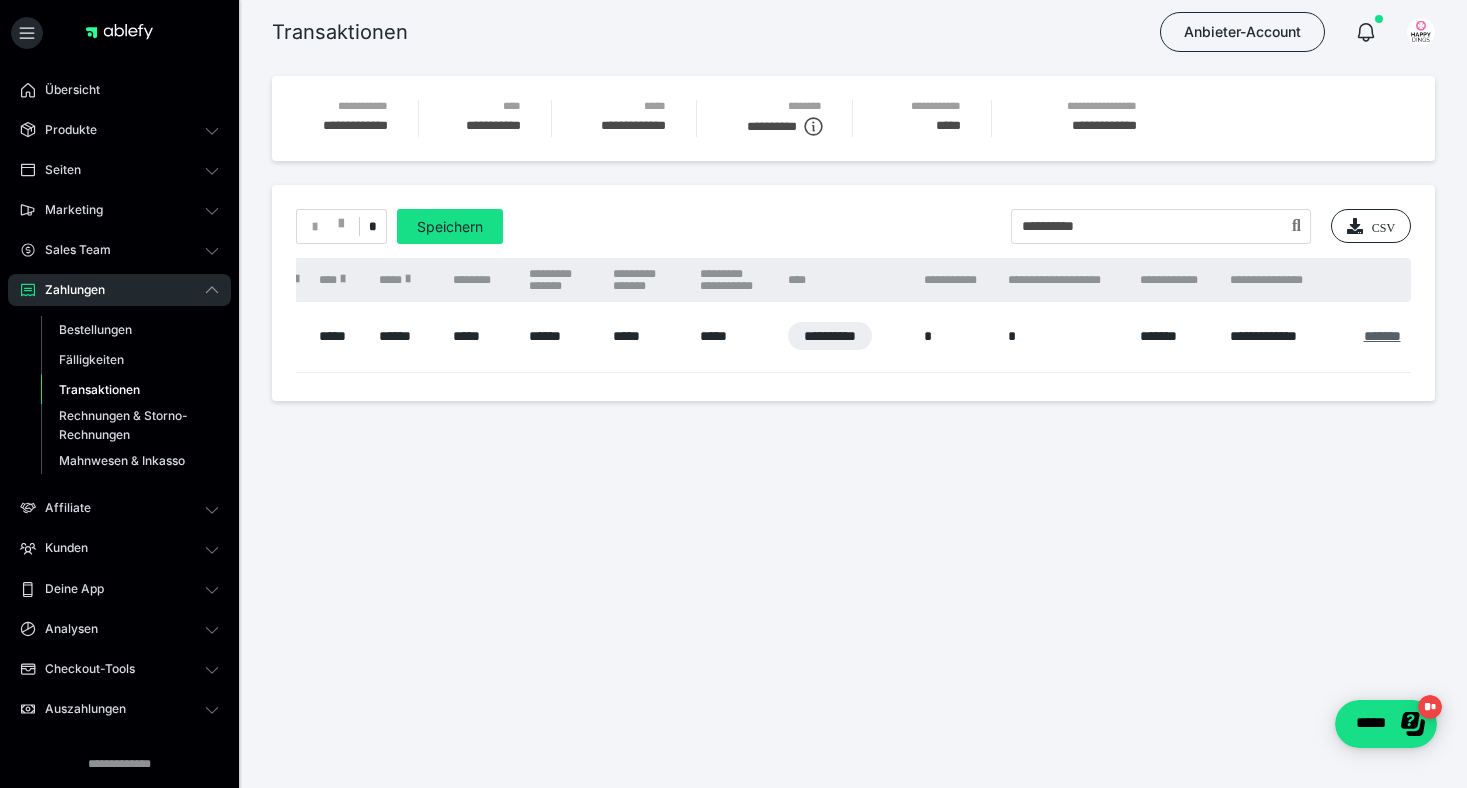 click on "*******" at bounding box center [1382, 336] 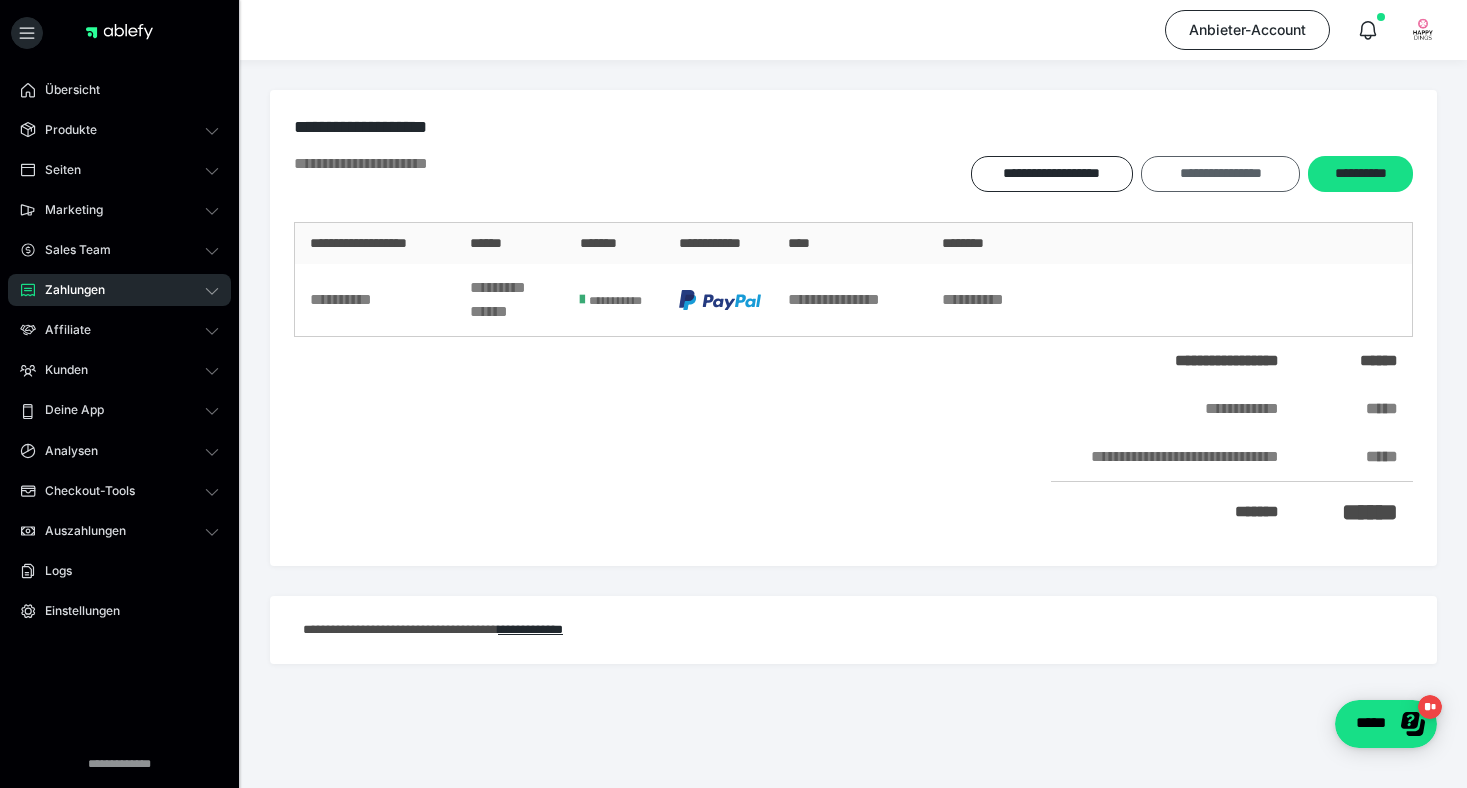 click on "**********" at bounding box center (1220, 174) 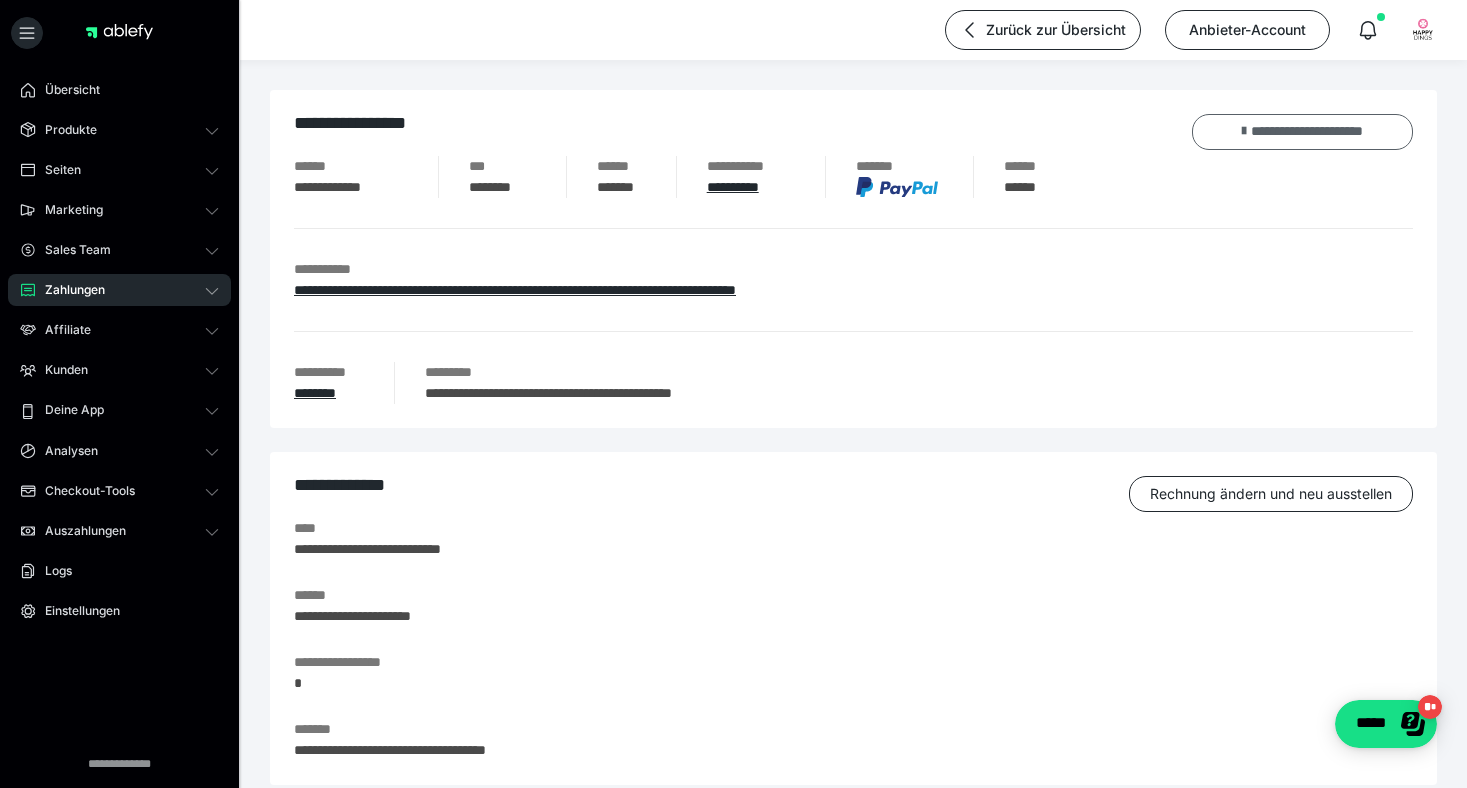 click on "**********" at bounding box center (1302, 132) 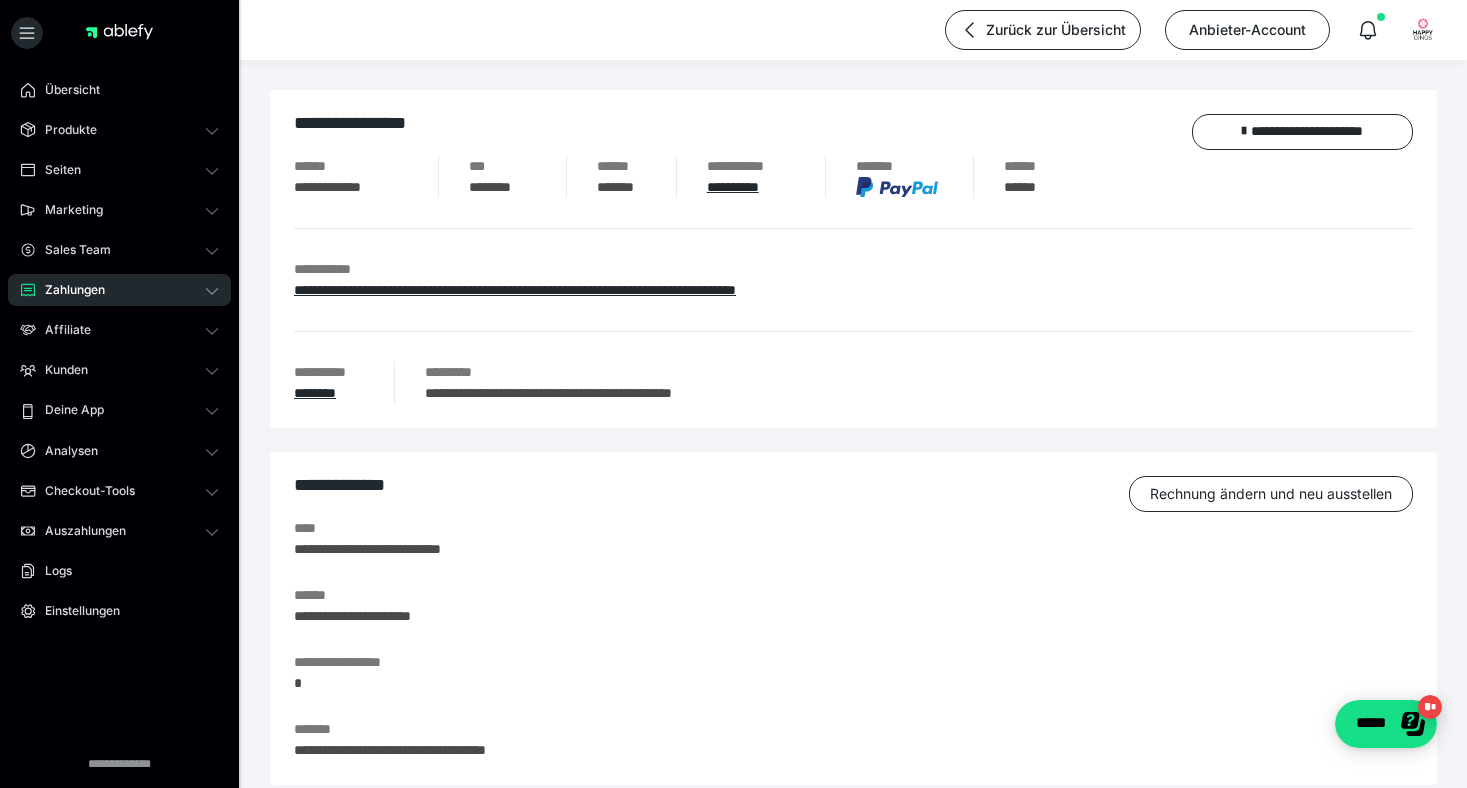 click on "Zahlungen" at bounding box center (119, 290) 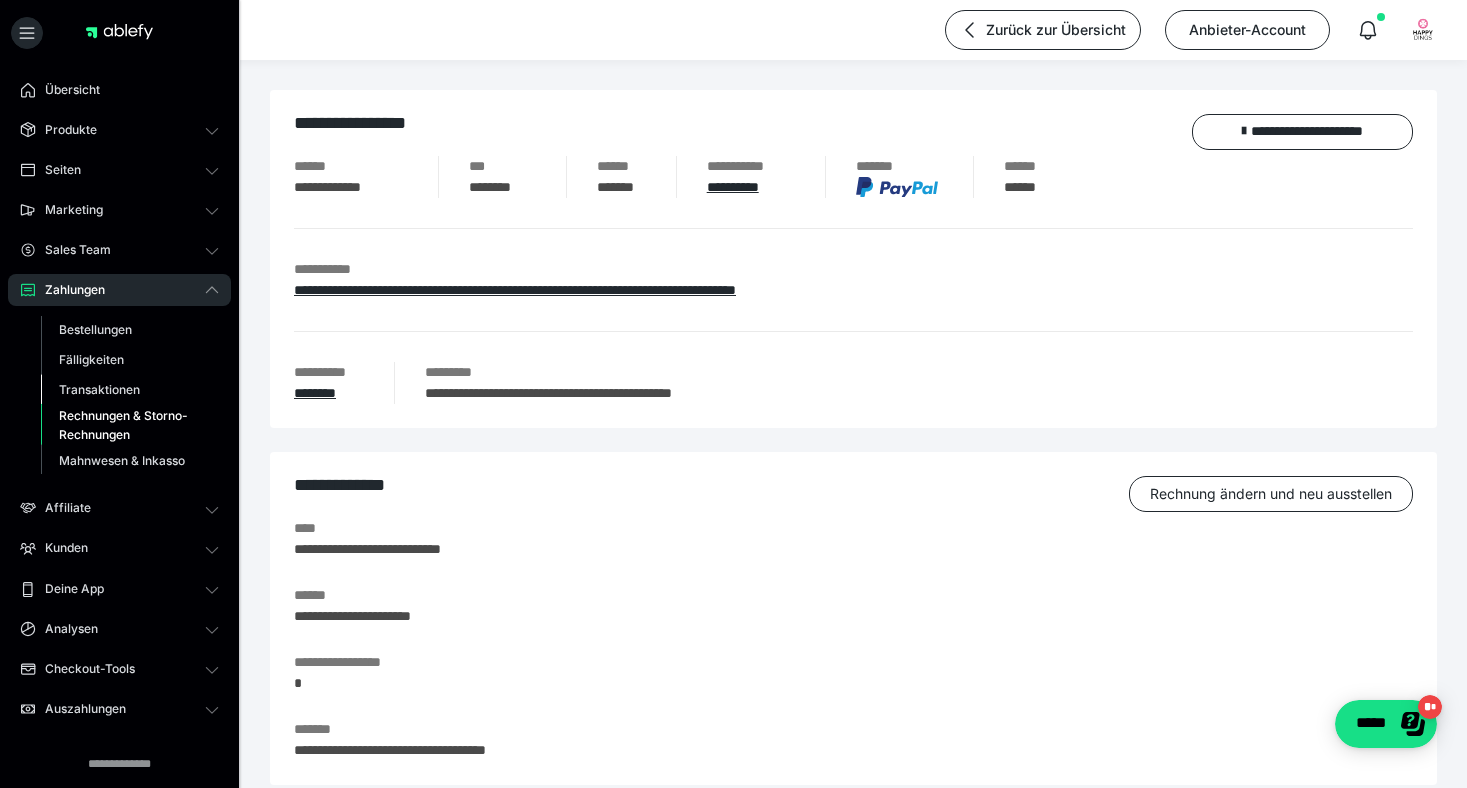 click on "Transaktionen" at bounding box center (99, 389) 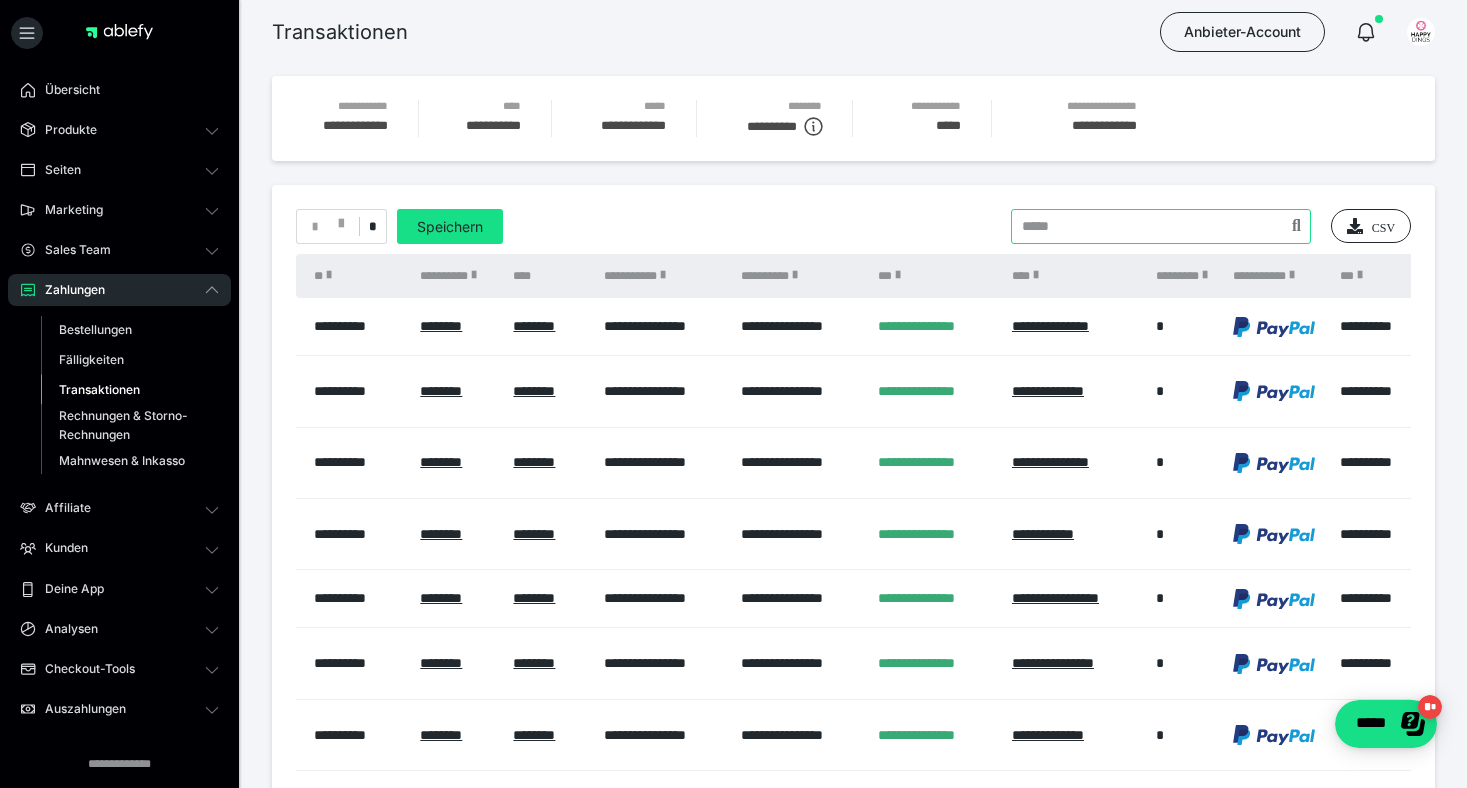 click at bounding box center [1161, 226] 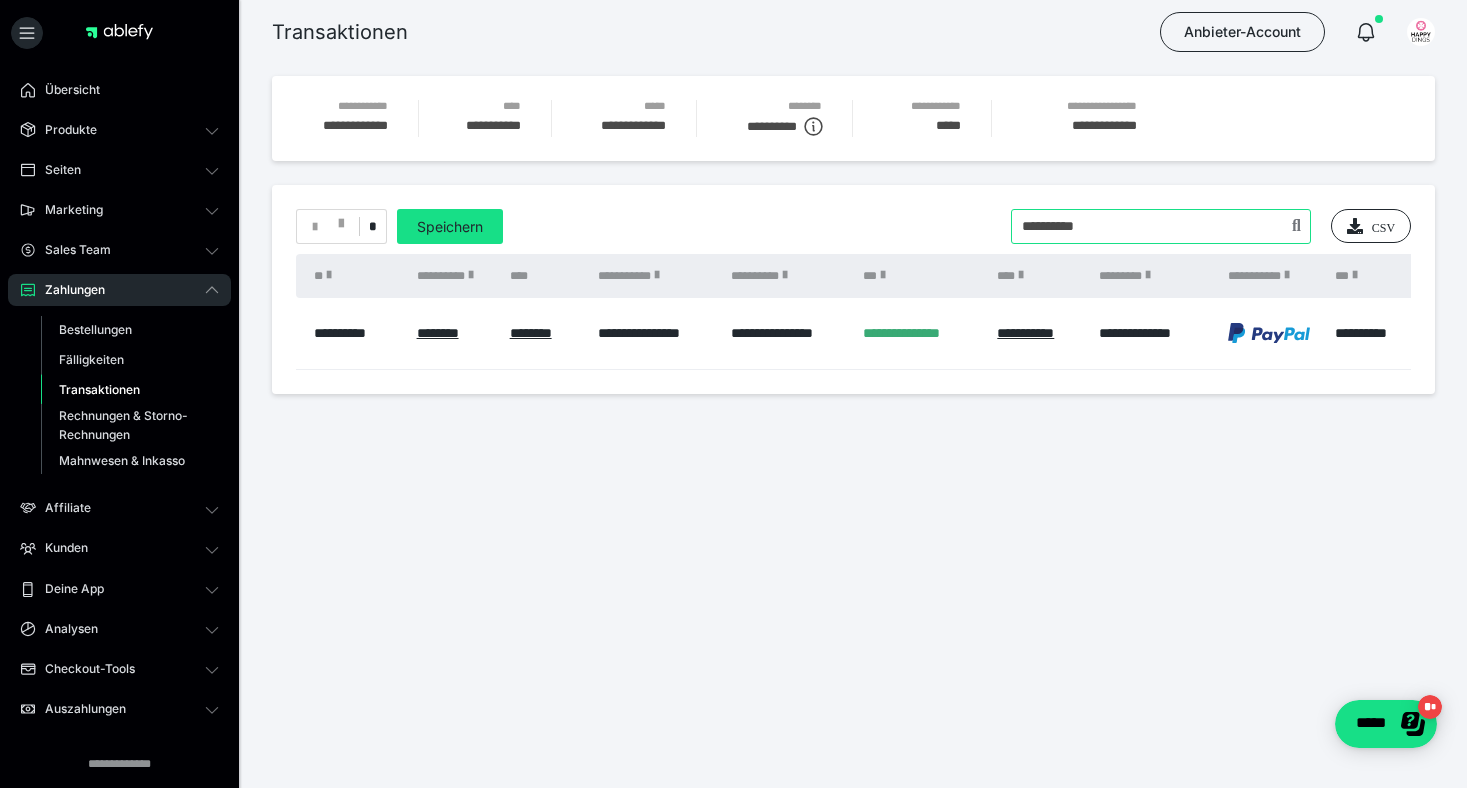 click at bounding box center (1161, 226) 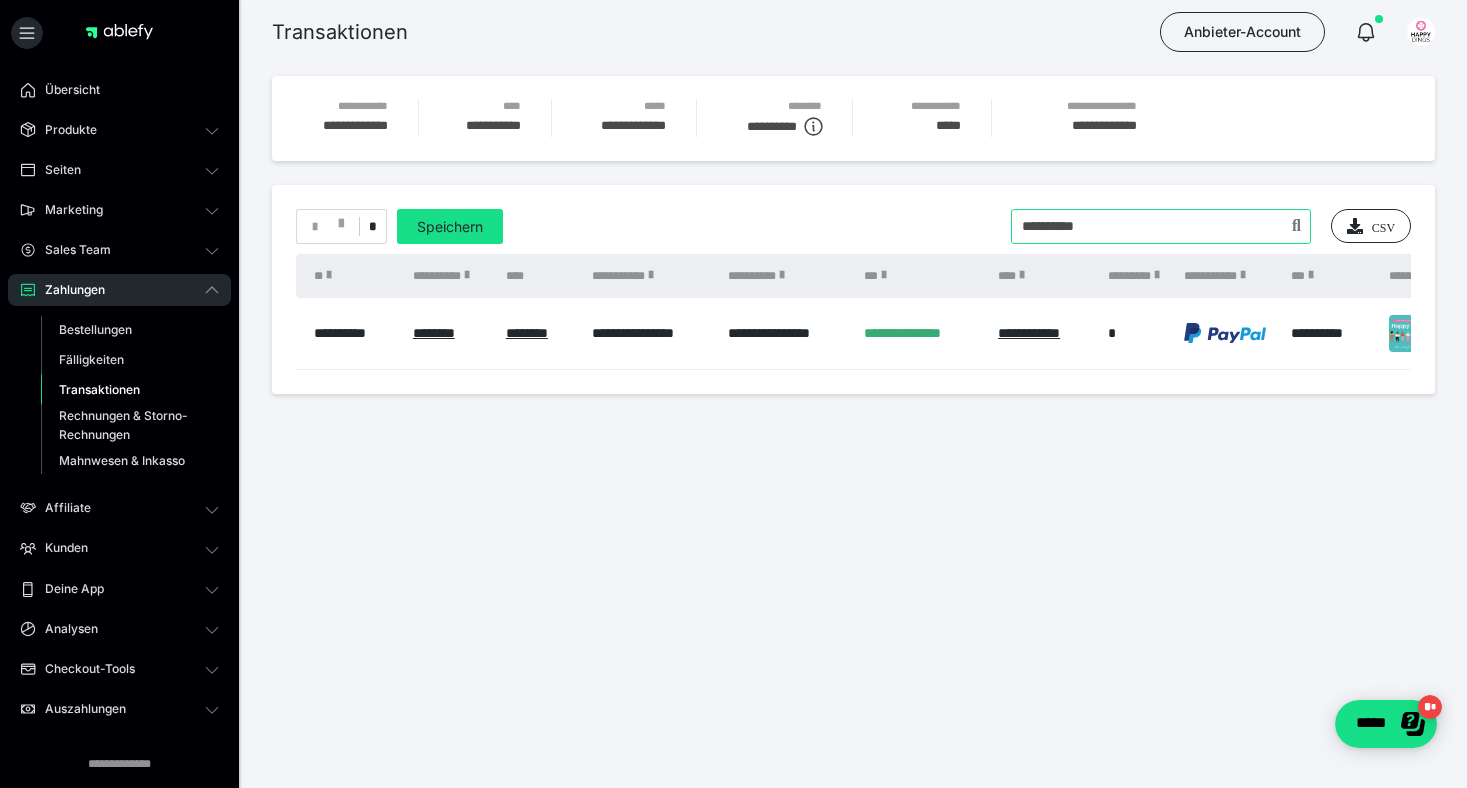 click at bounding box center (1161, 226) 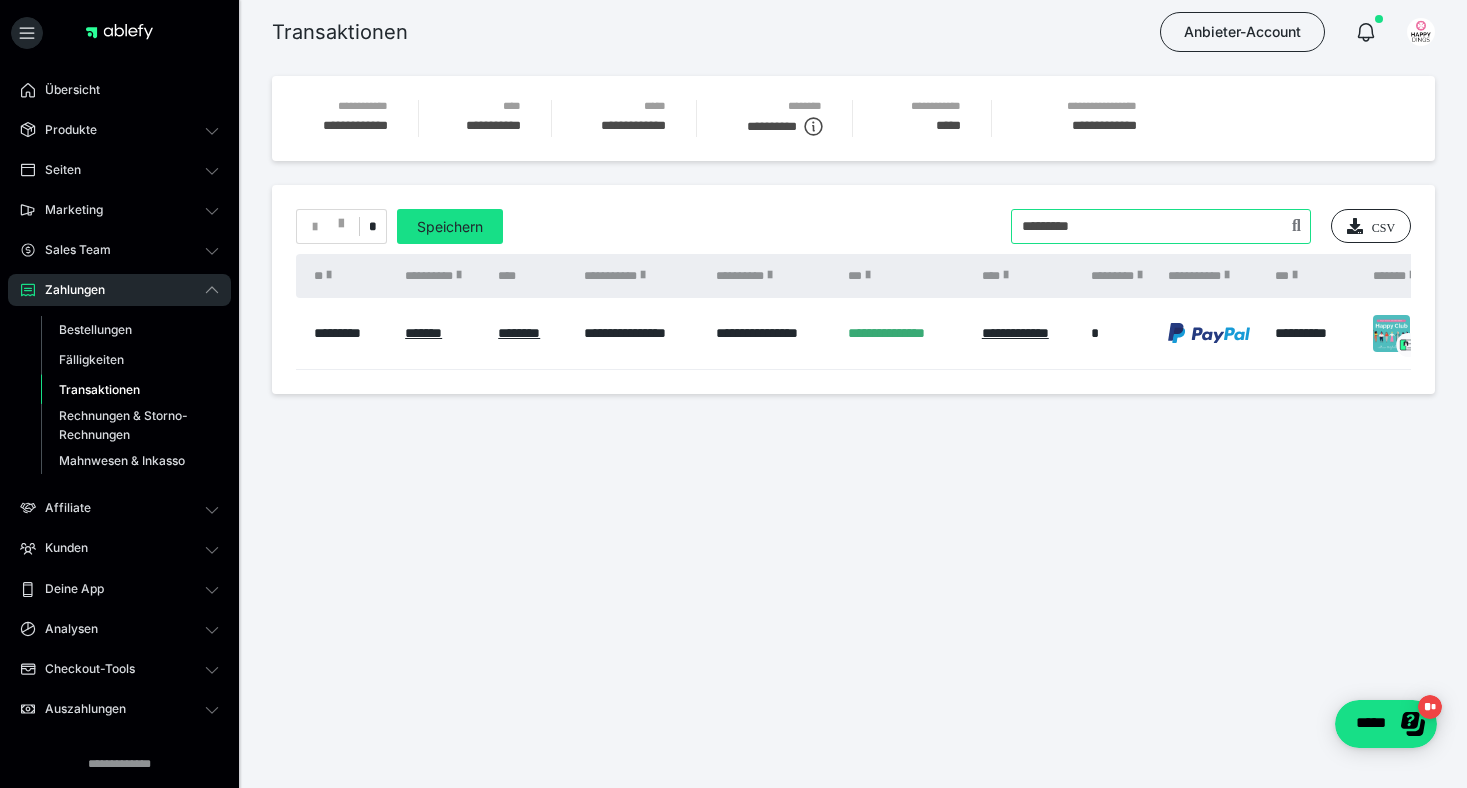click at bounding box center [1161, 226] 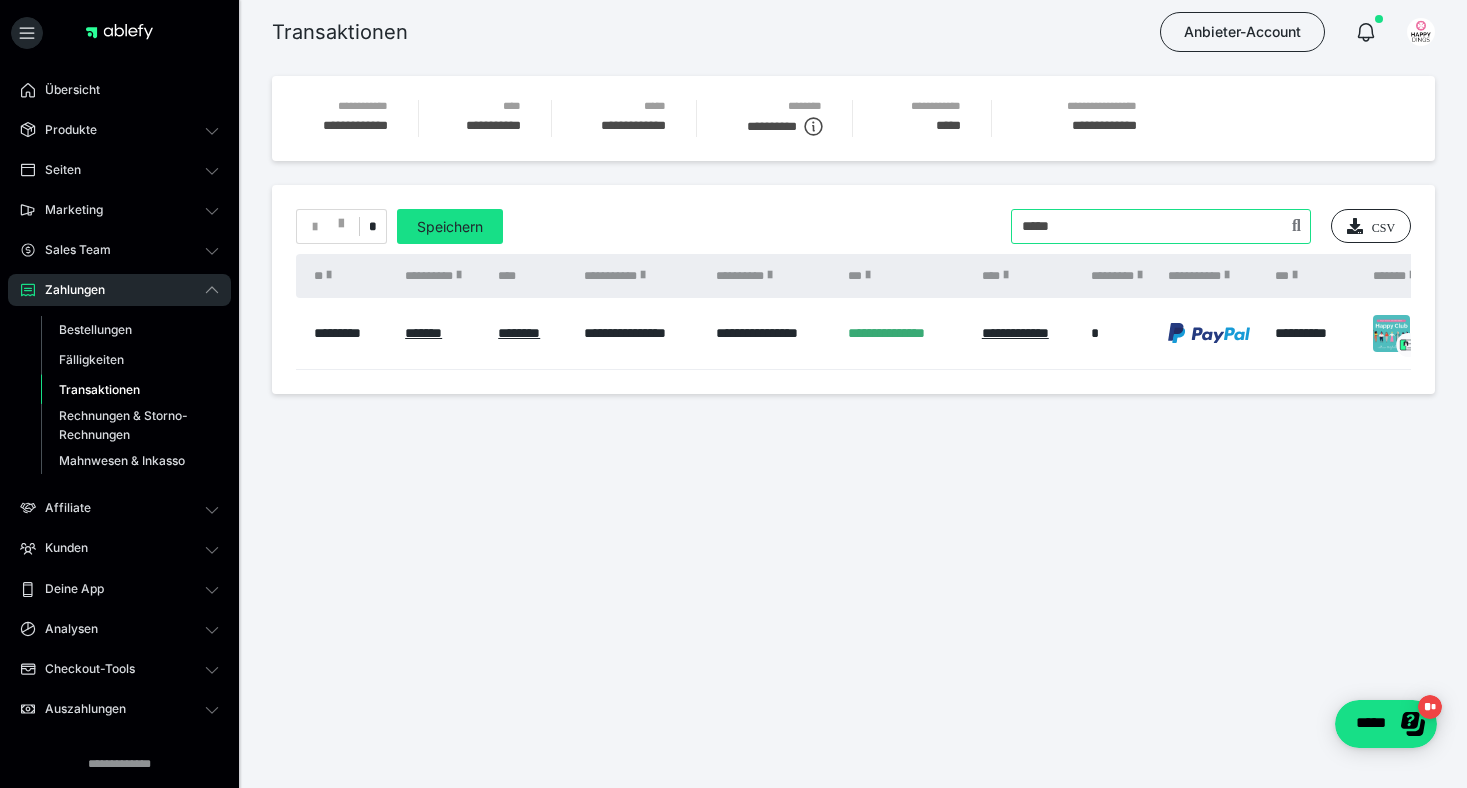 type on "*****" 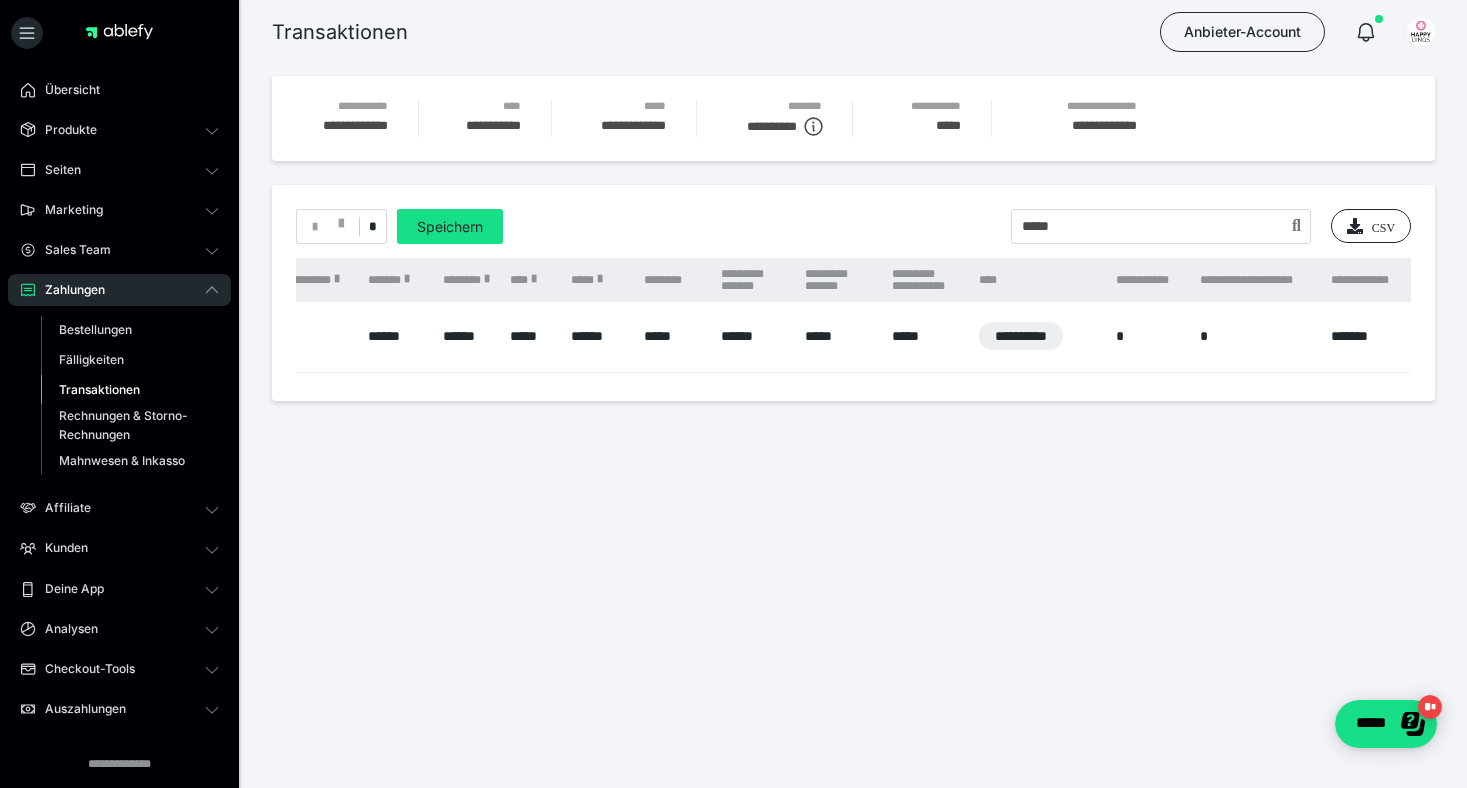 scroll, scrollTop: 0, scrollLeft: 1623, axis: horizontal 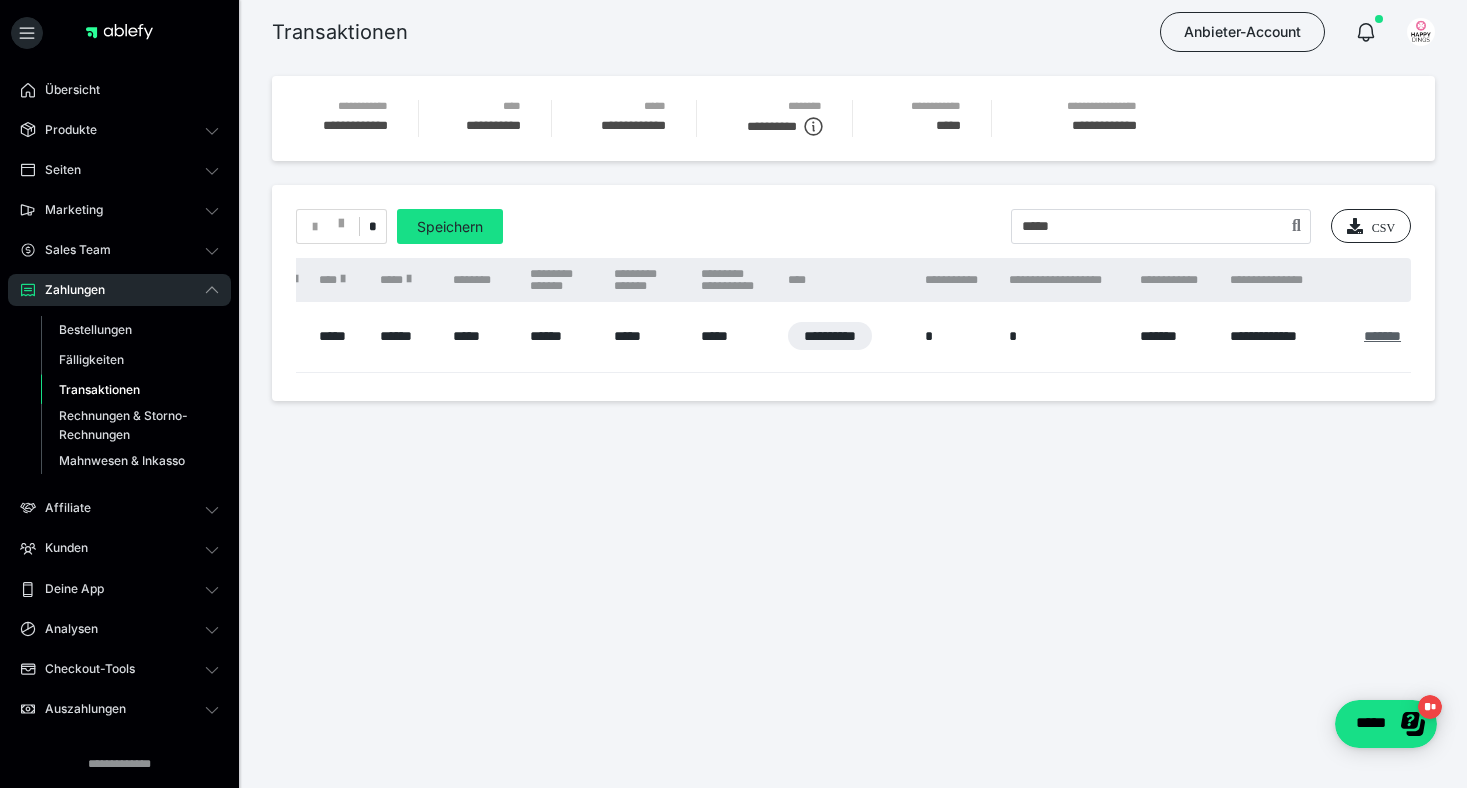click on "*******" at bounding box center [1382, 336] 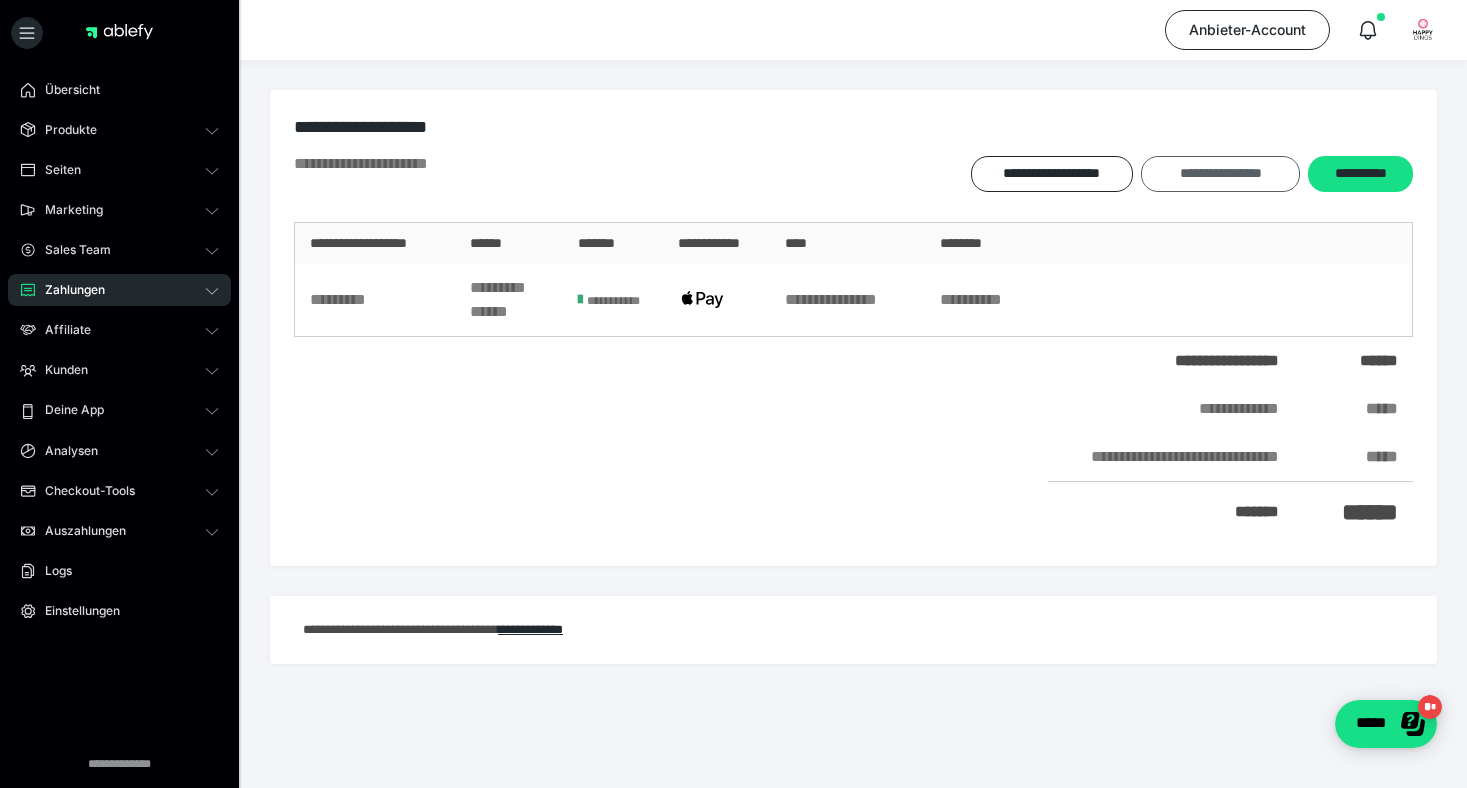 click on "**********" at bounding box center (1220, 174) 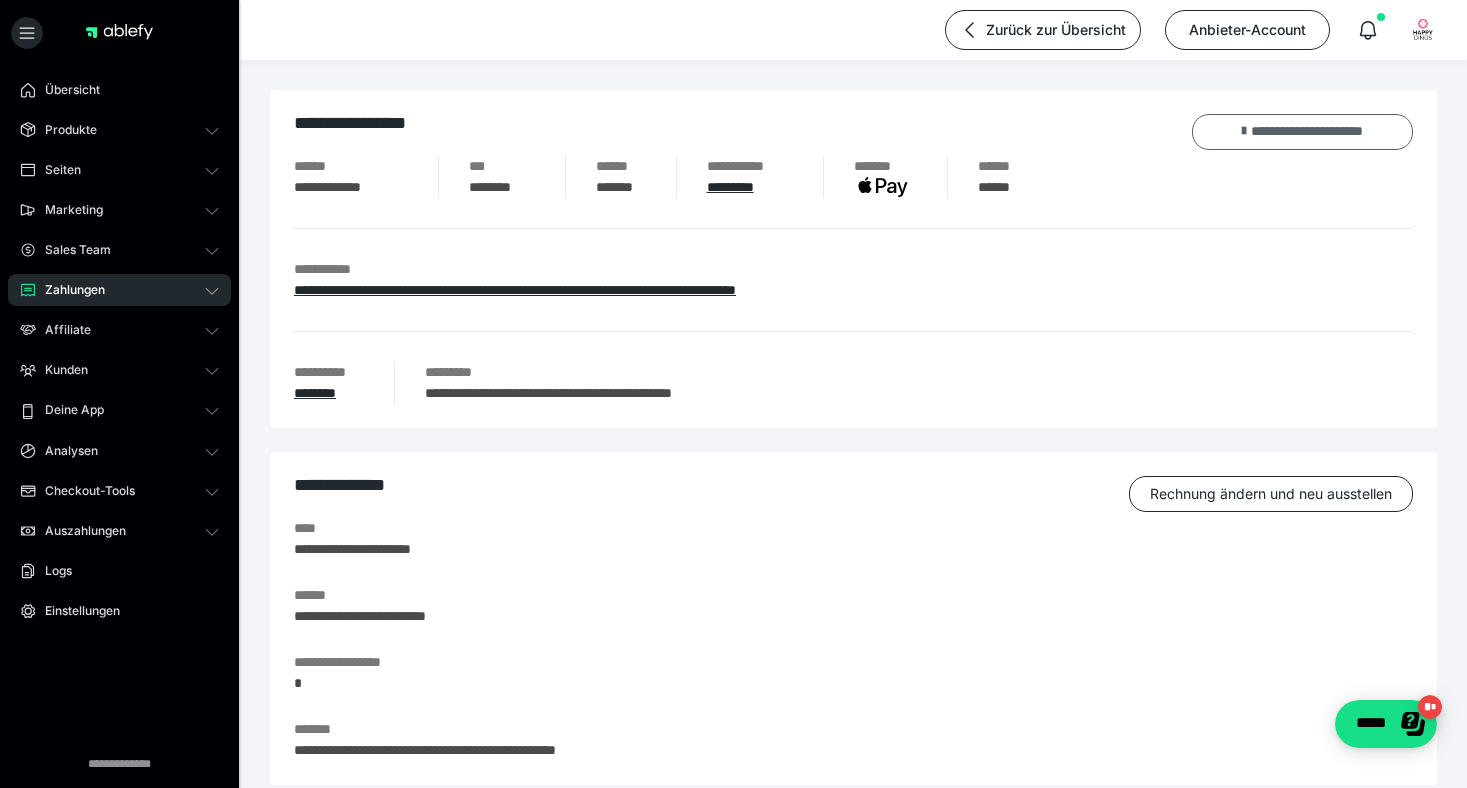 click on "**********" at bounding box center [1302, 132] 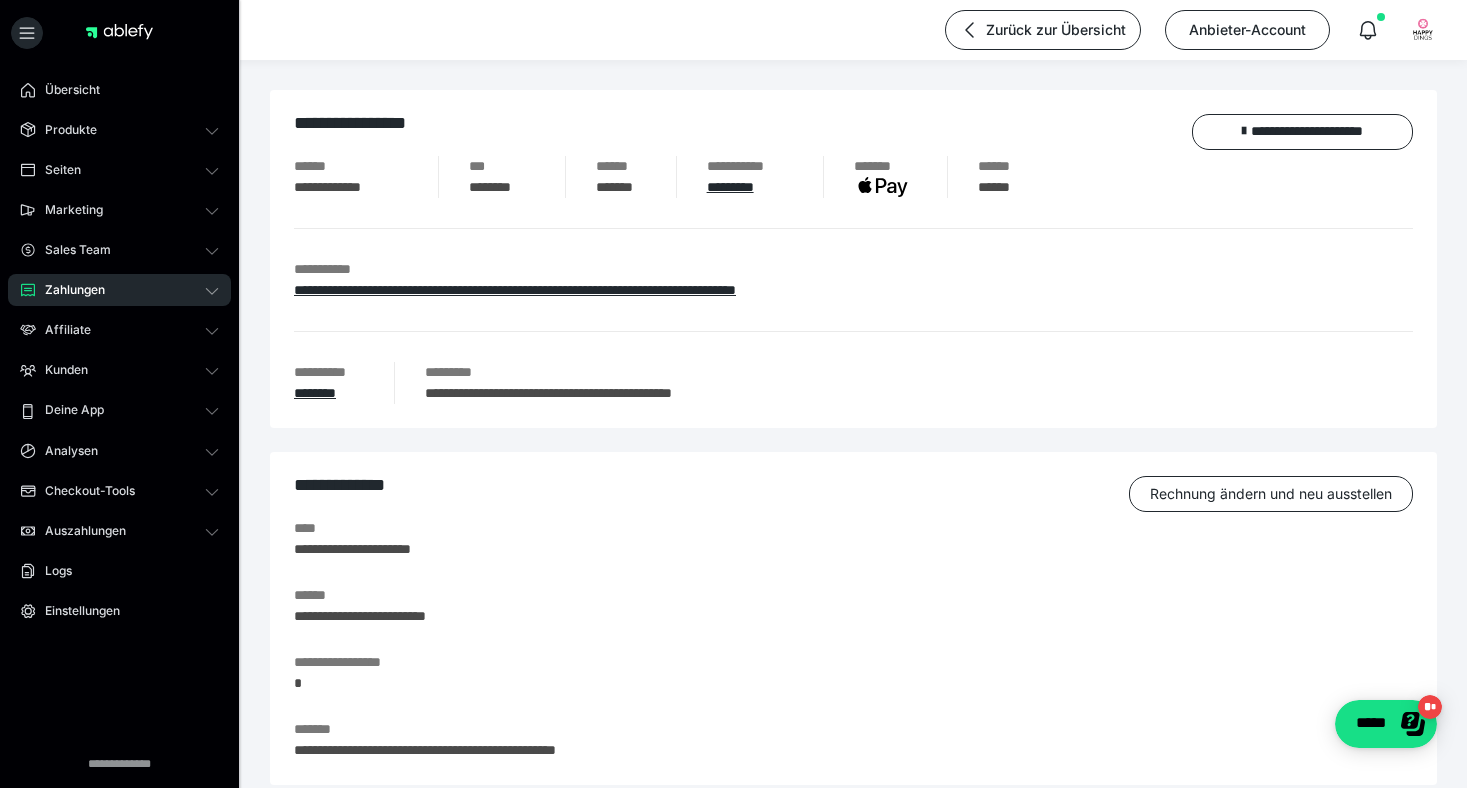 click on "Zahlungen" at bounding box center [119, 290] 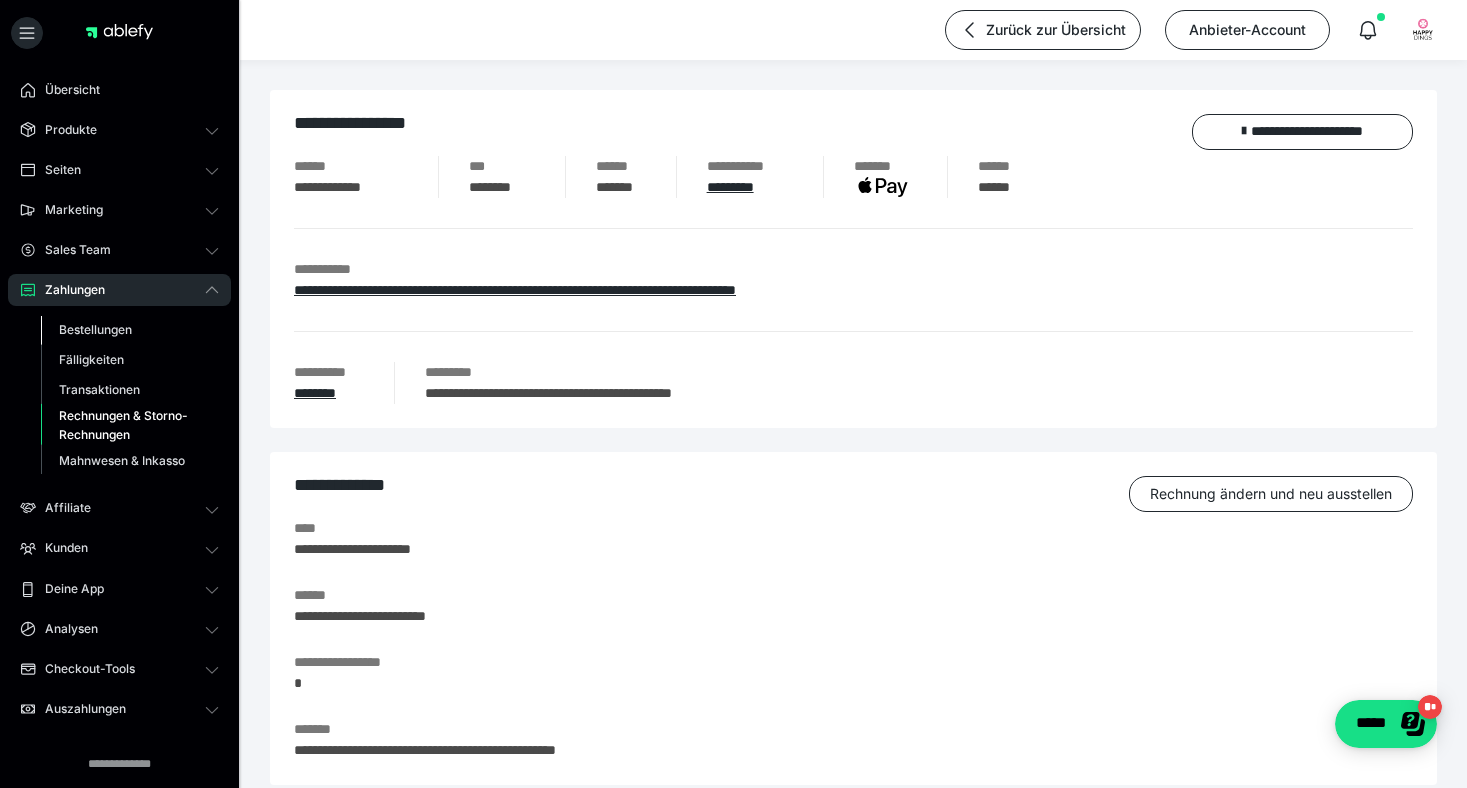 click on "Bestellungen" at bounding box center (95, 329) 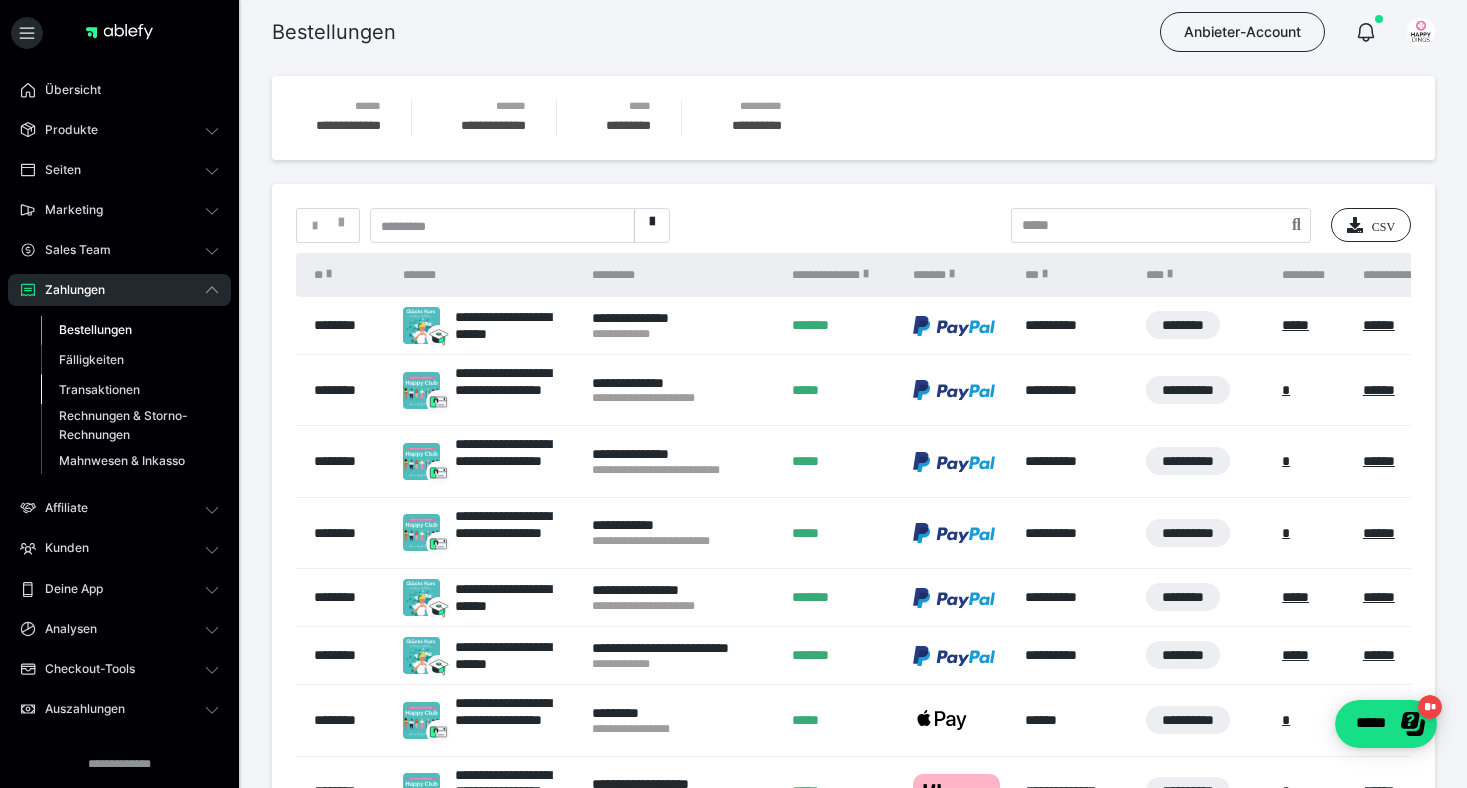 click on "Transaktionen" at bounding box center (99, 389) 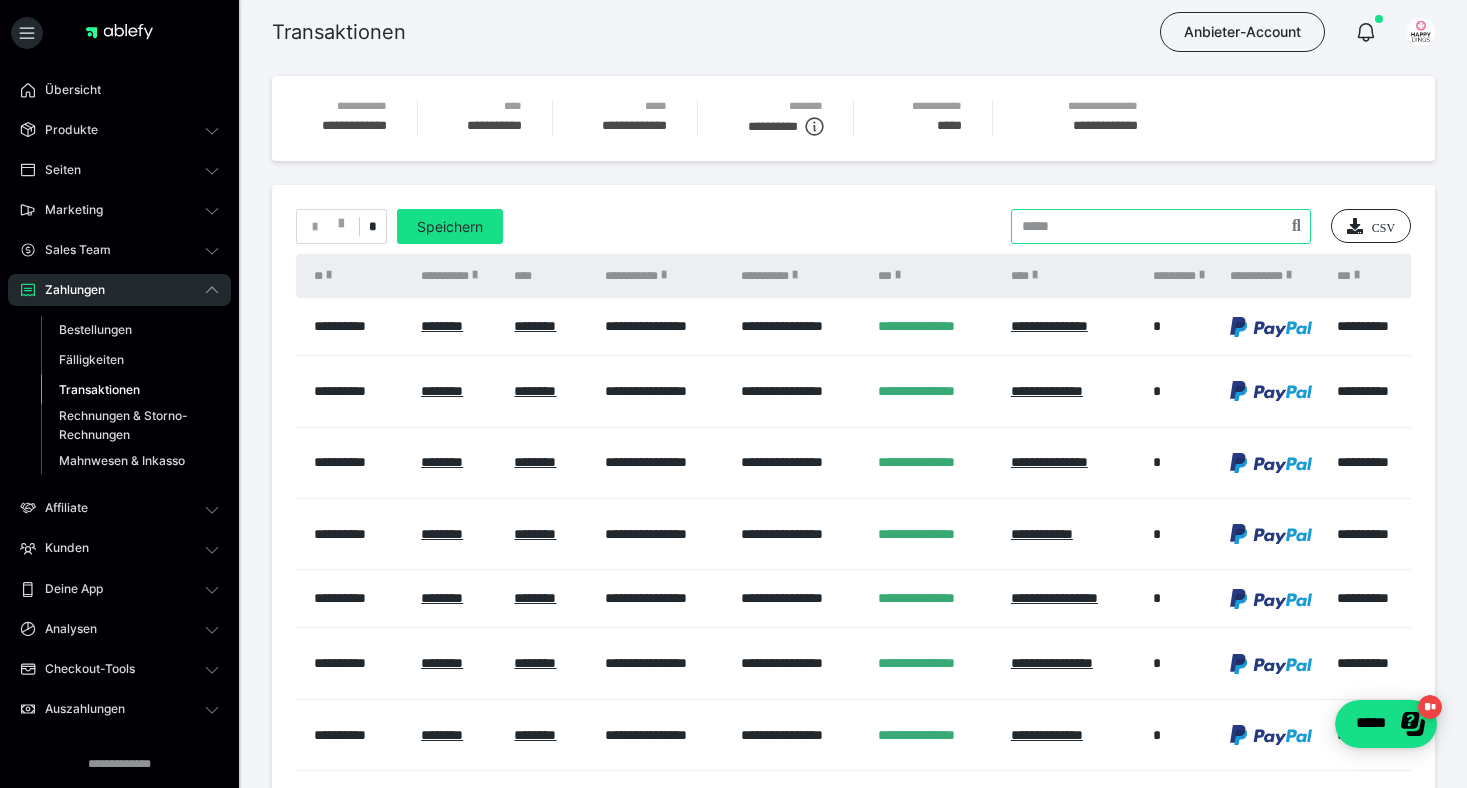 click at bounding box center [1161, 226] 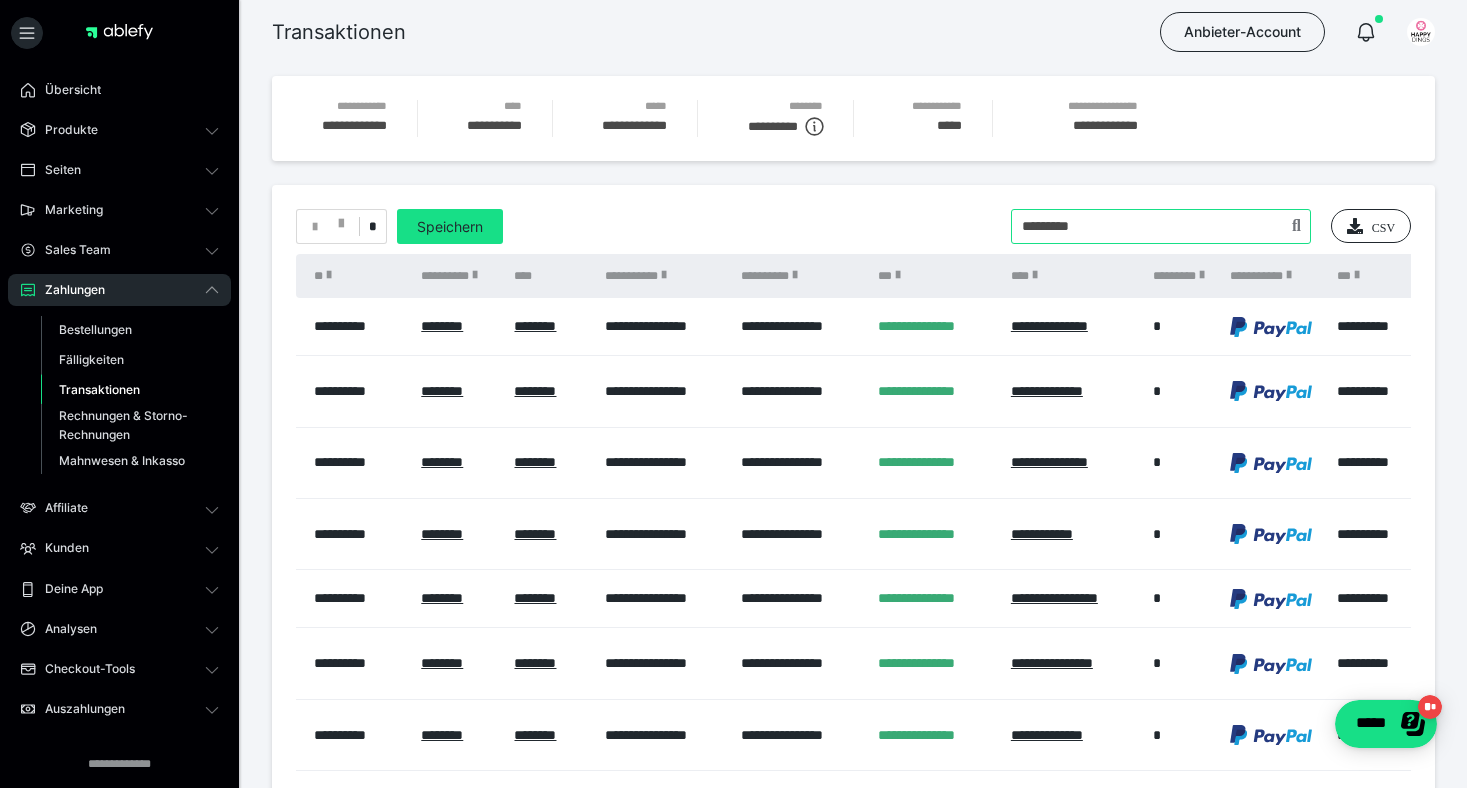 type on "*********" 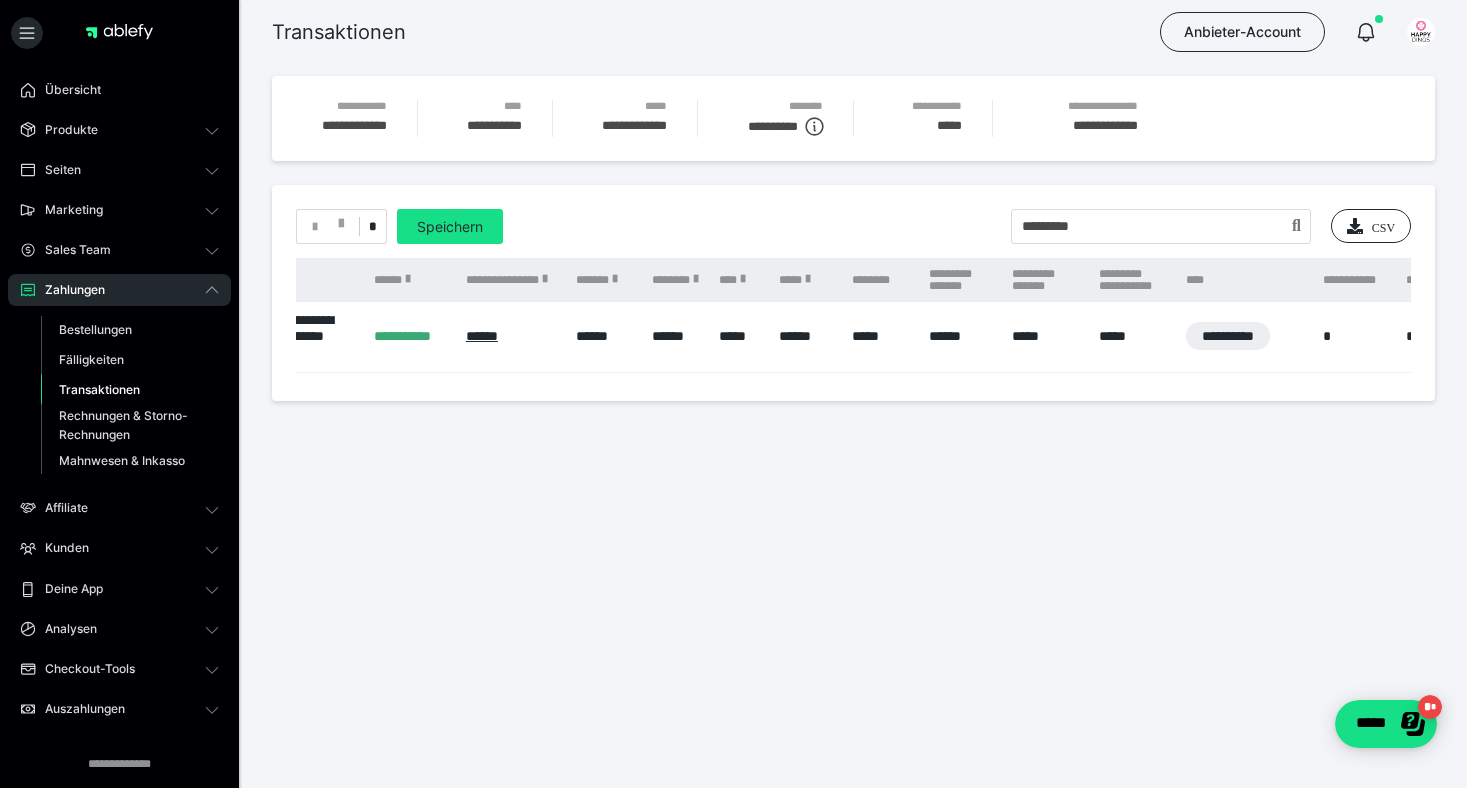 scroll, scrollTop: 0, scrollLeft: 1653, axis: horizontal 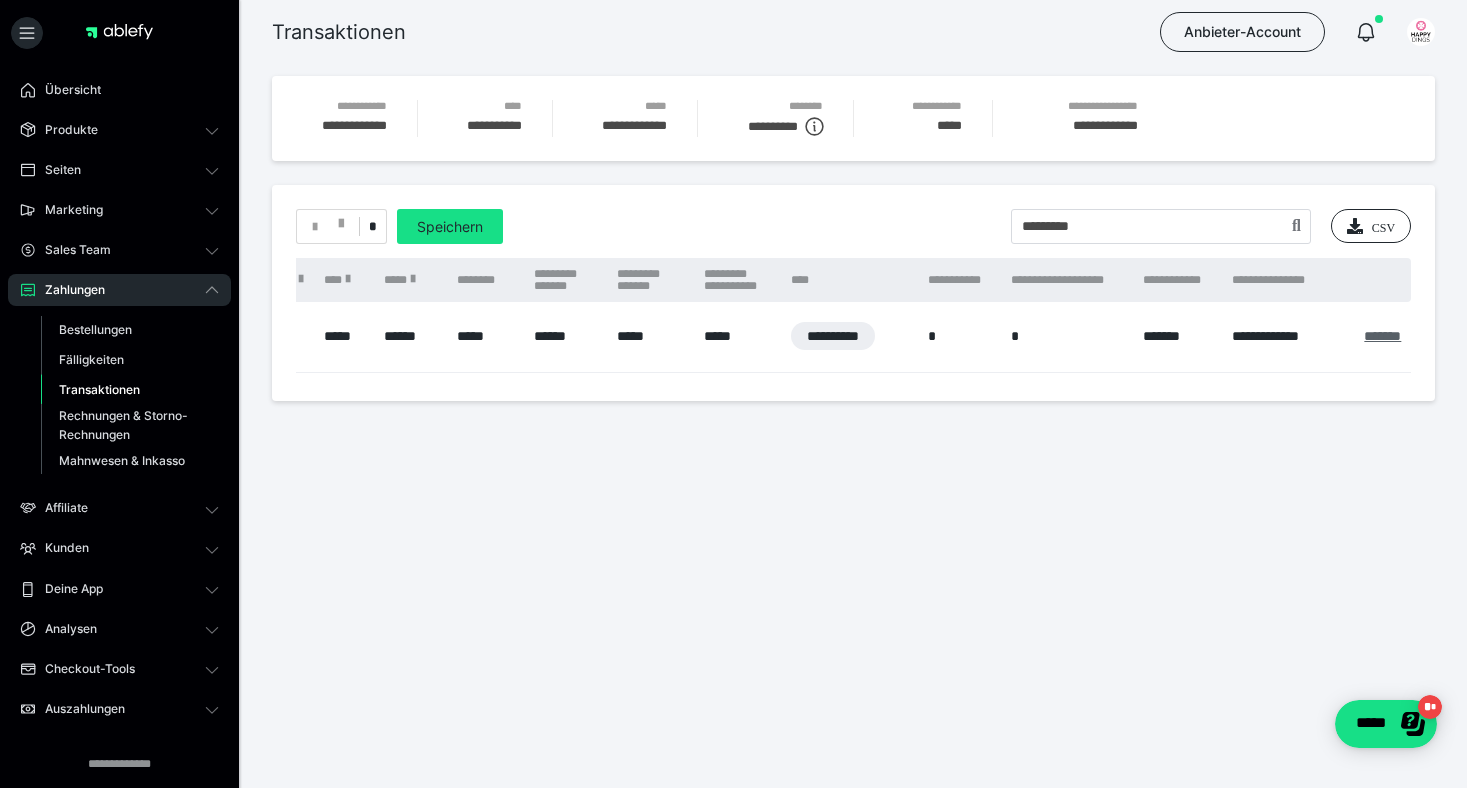 click on "*******" at bounding box center [1382, 336] 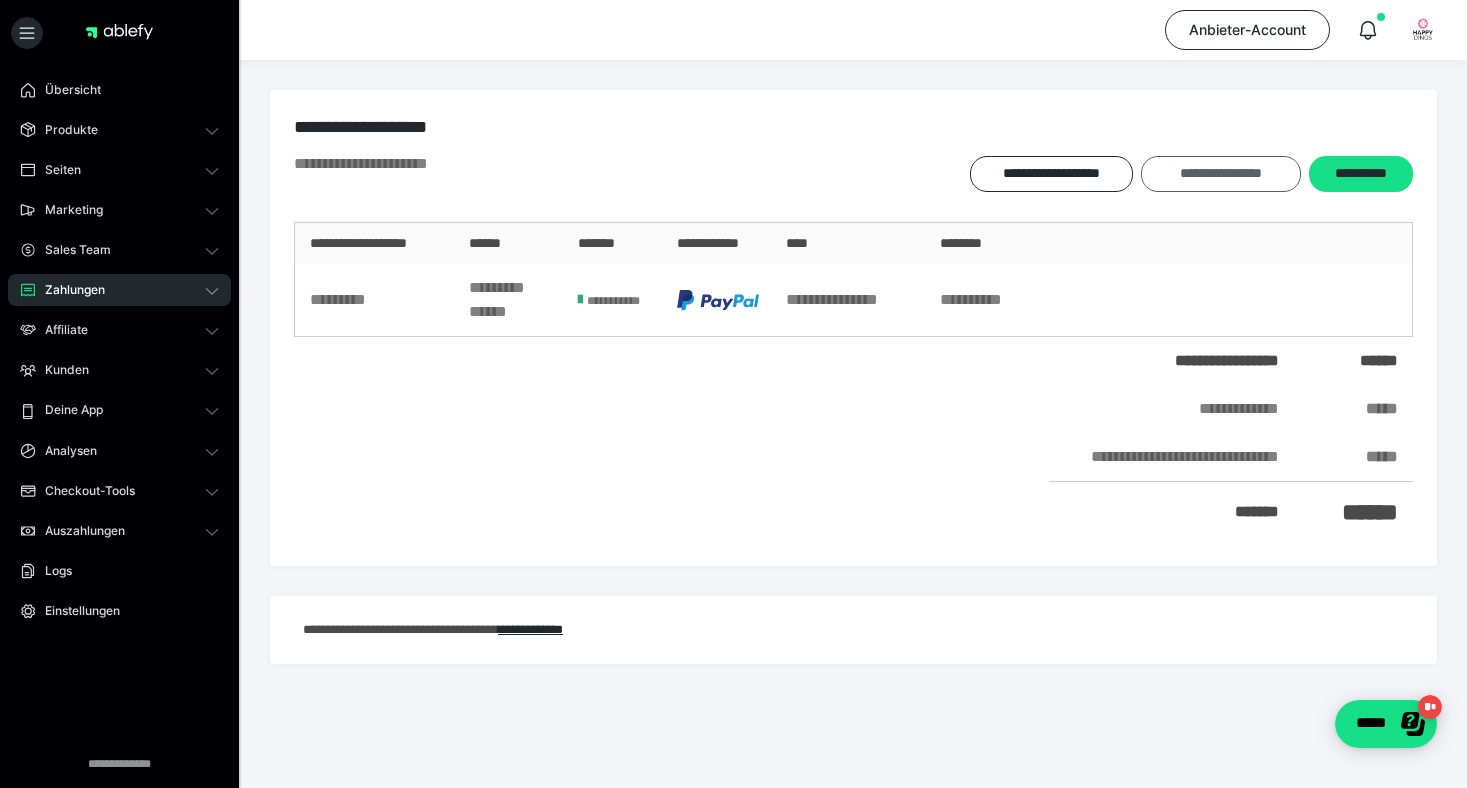click on "**********" at bounding box center [1220, 174] 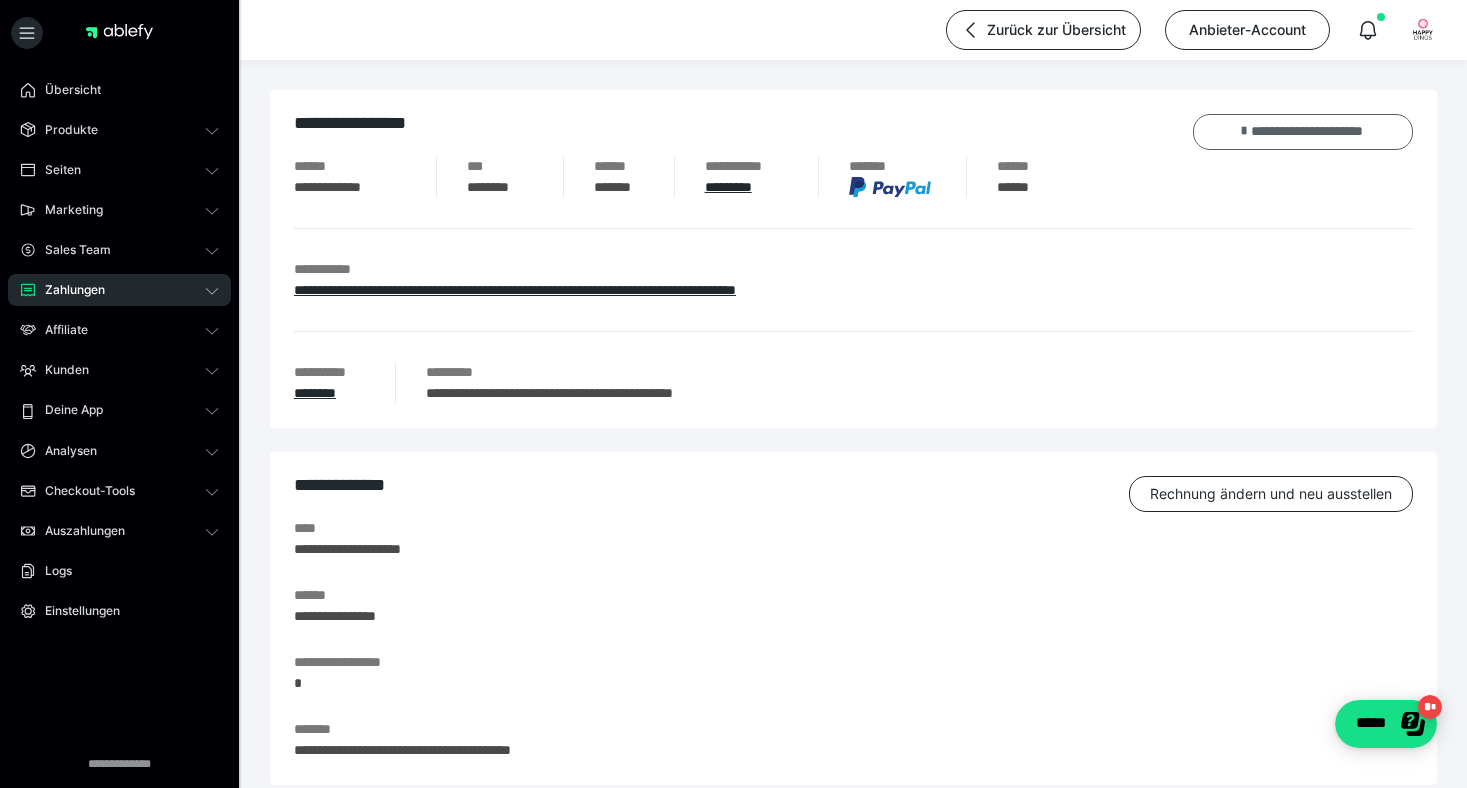 click on "**********" at bounding box center (1303, 132) 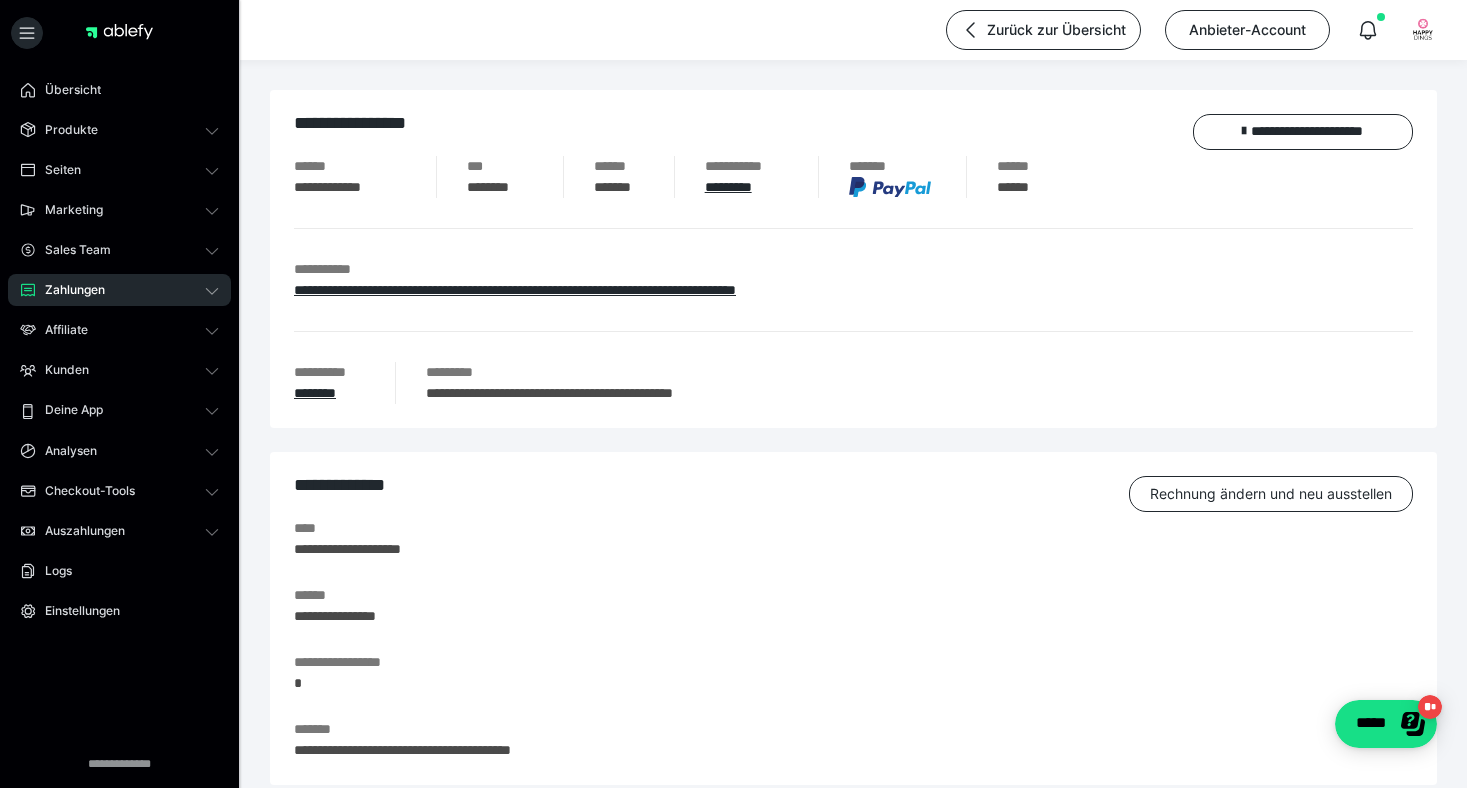 click on "Zahlungen" at bounding box center [68, 290] 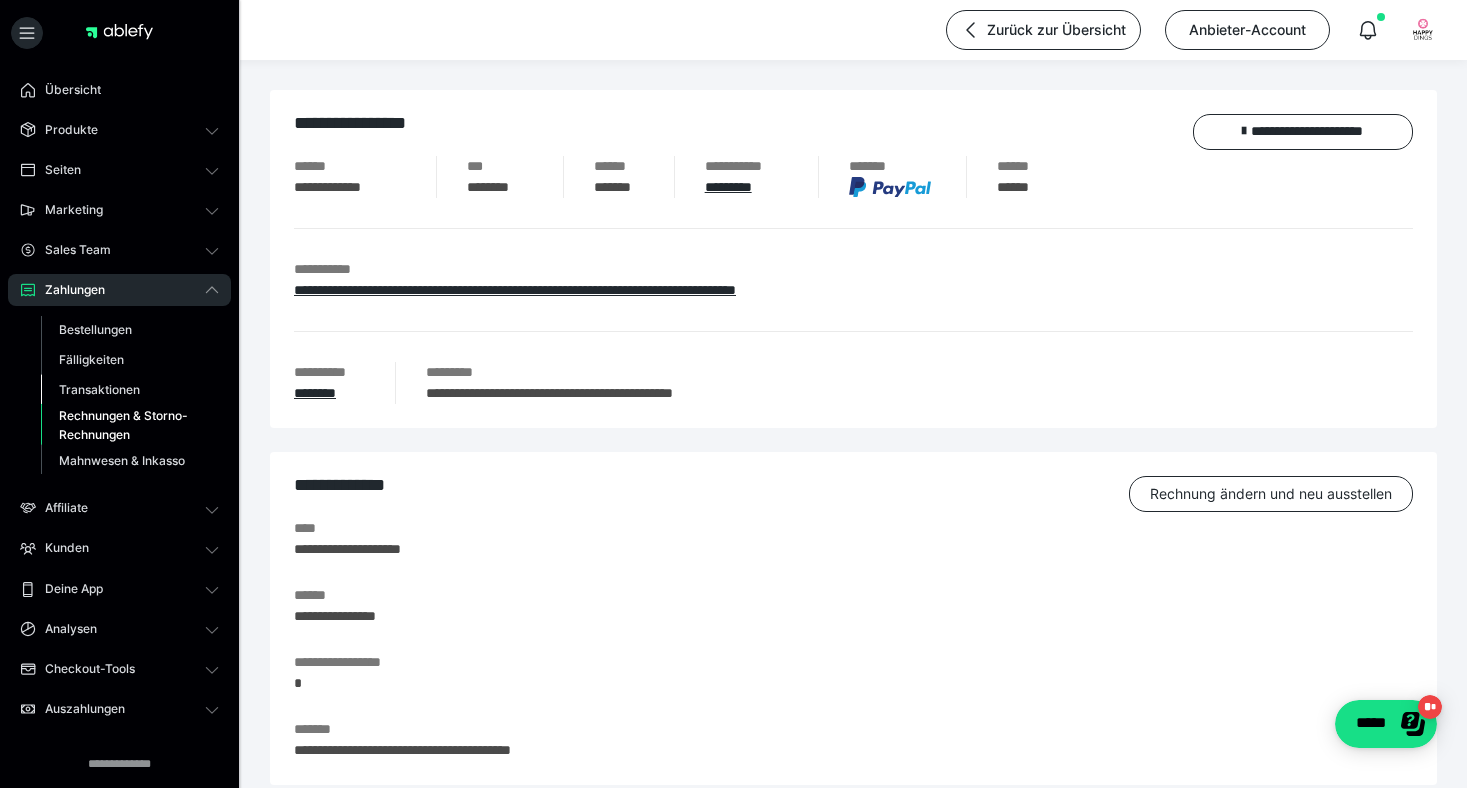 click on "Transaktionen" at bounding box center [99, 389] 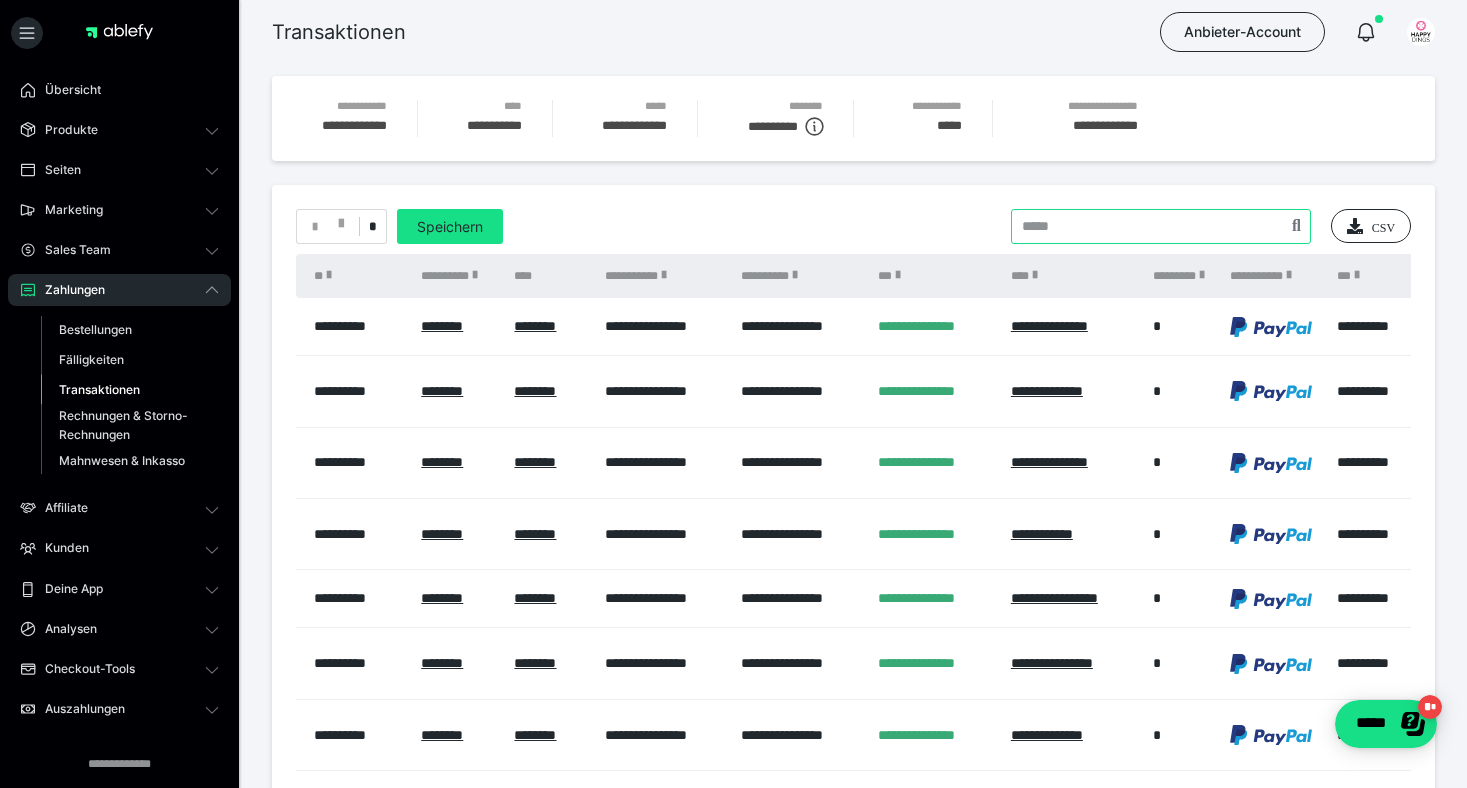 click at bounding box center (1161, 226) 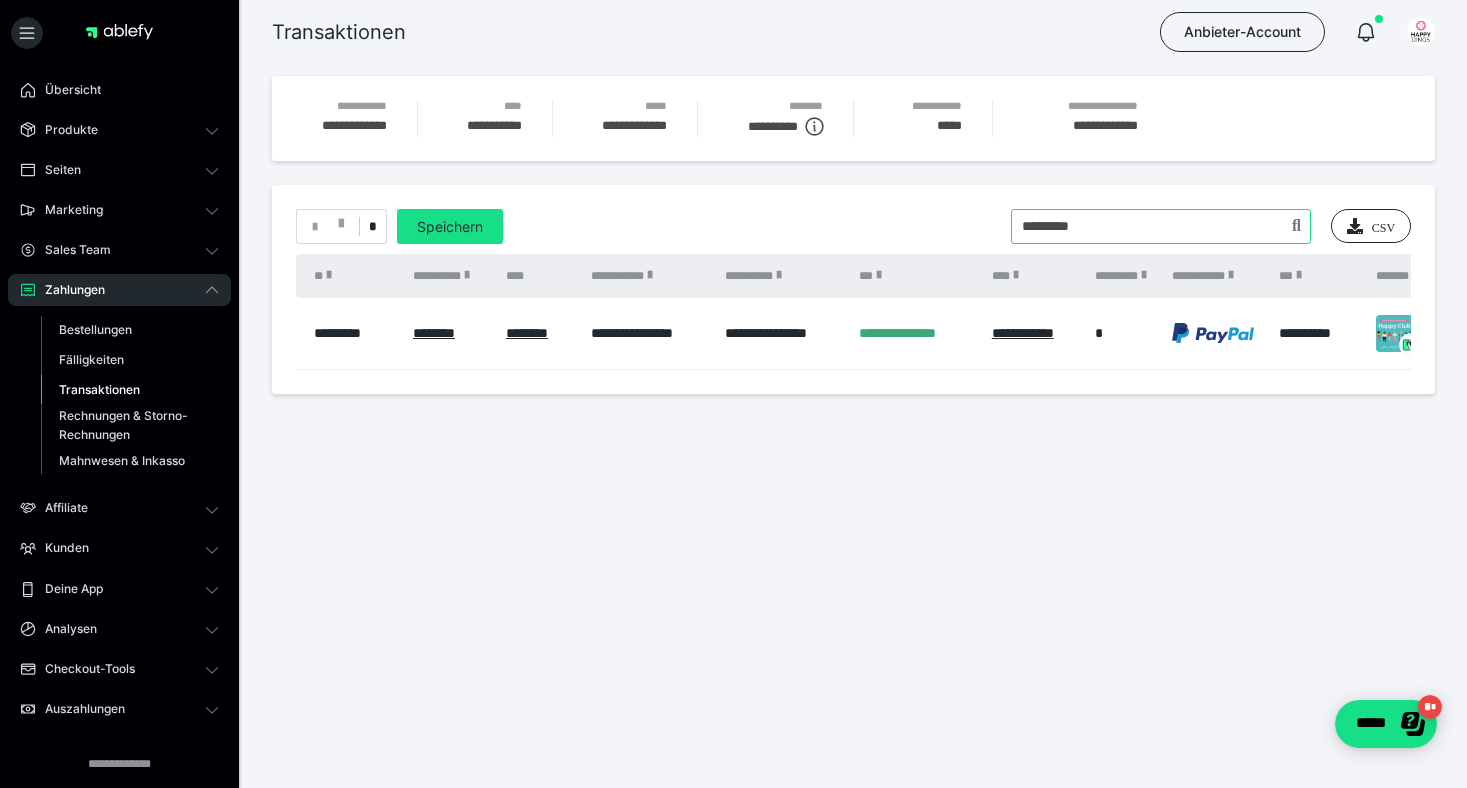 click at bounding box center [1161, 226] 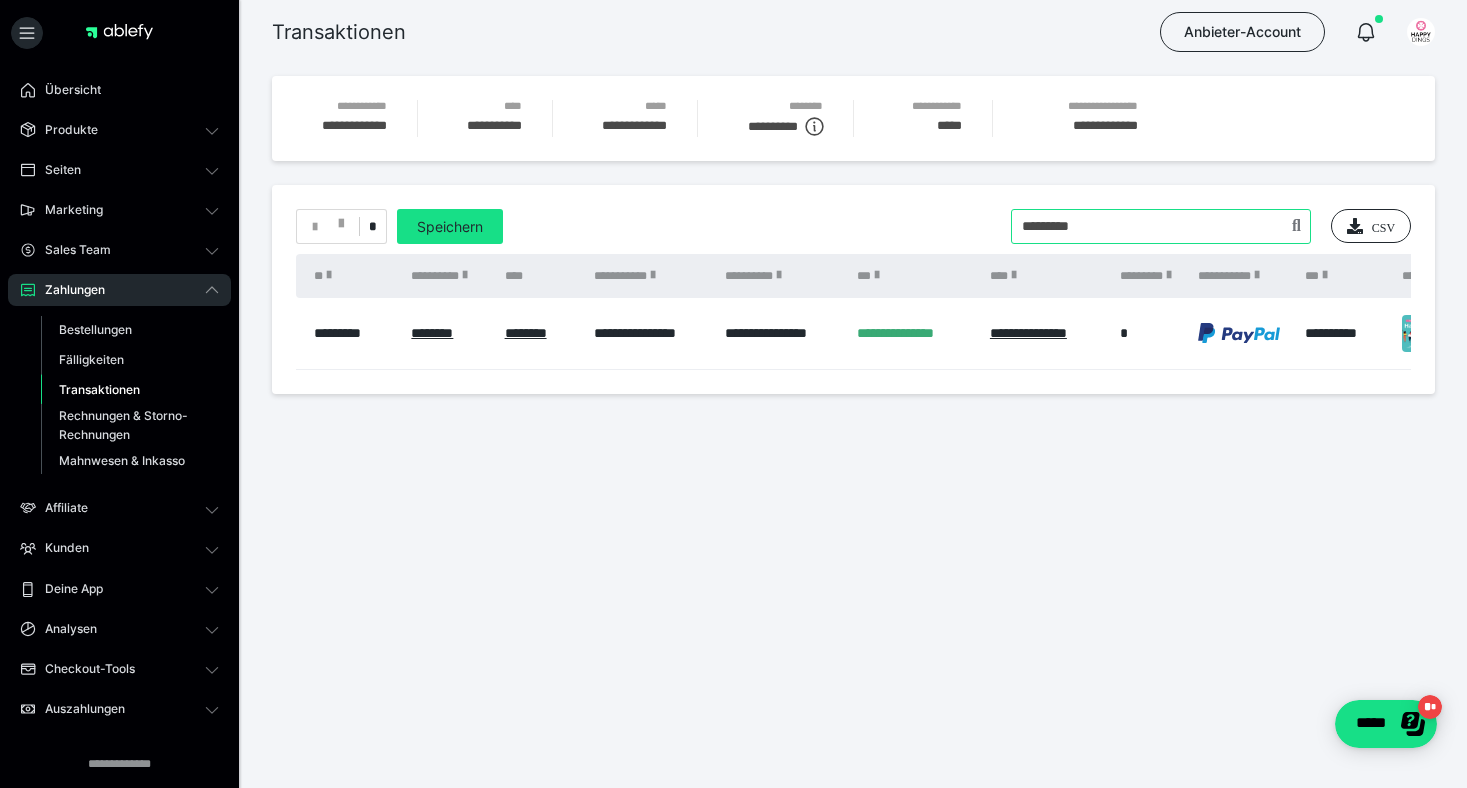 click at bounding box center (1161, 226) 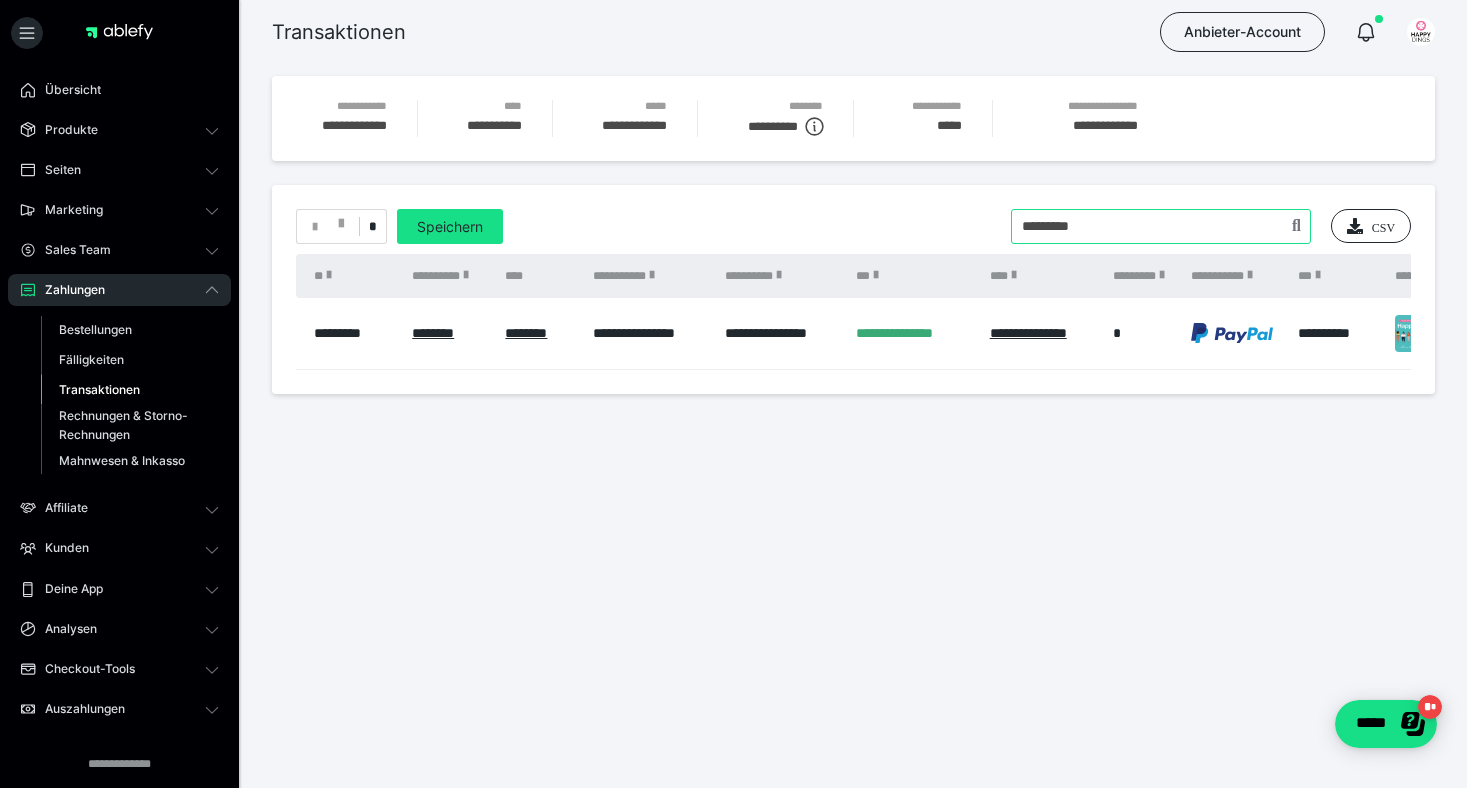 click at bounding box center [1161, 226] 